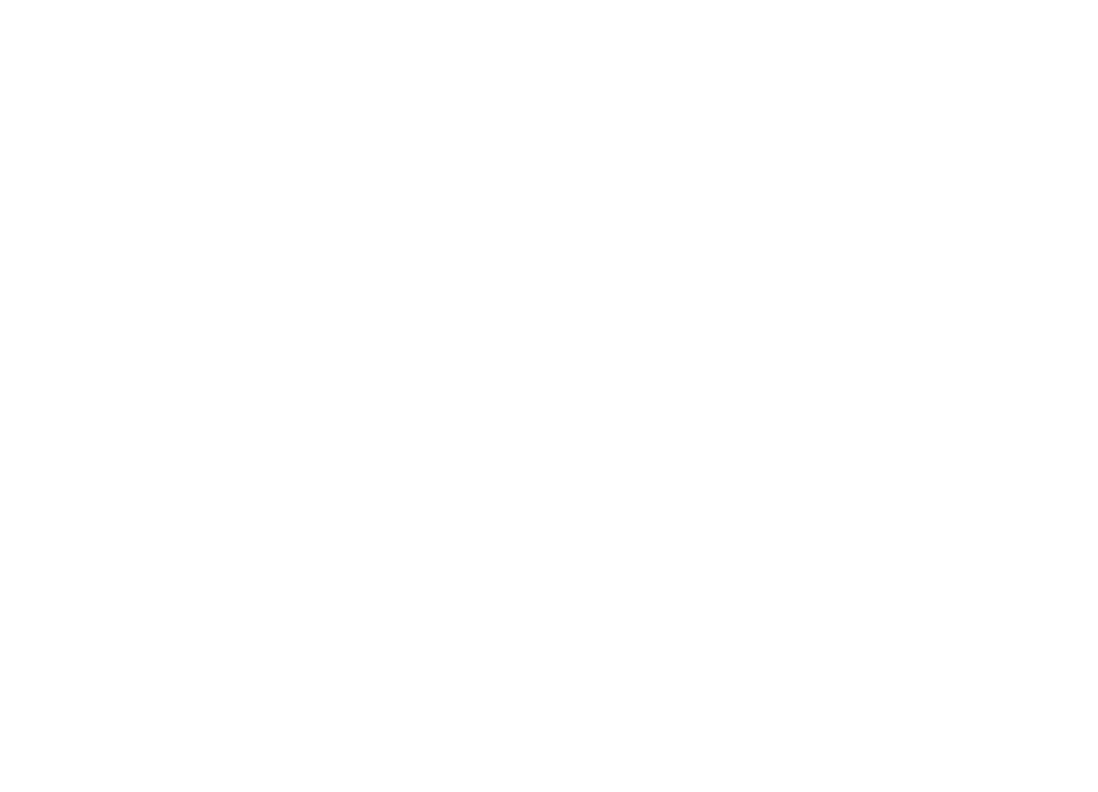 scroll, scrollTop: 0, scrollLeft: 0, axis: both 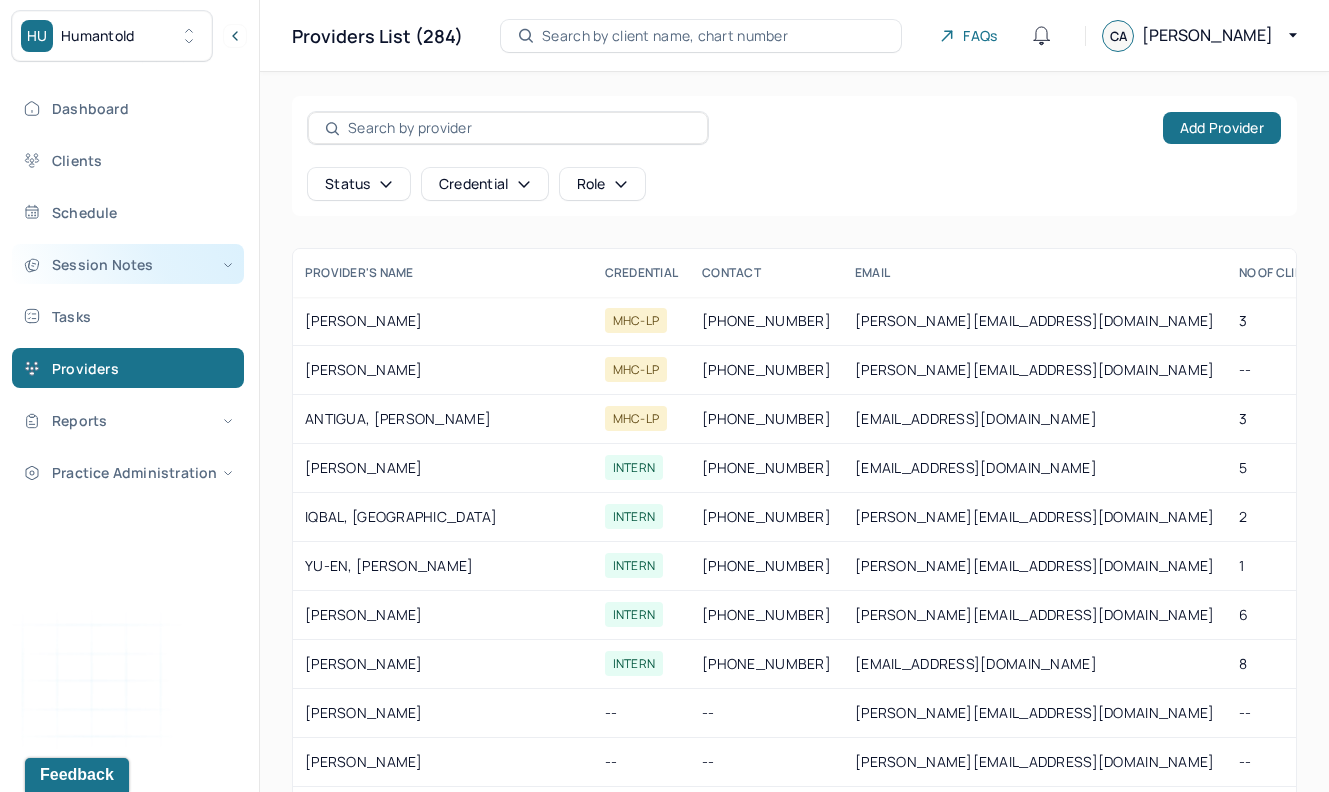 click on "Session Notes" at bounding box center [128, 264] 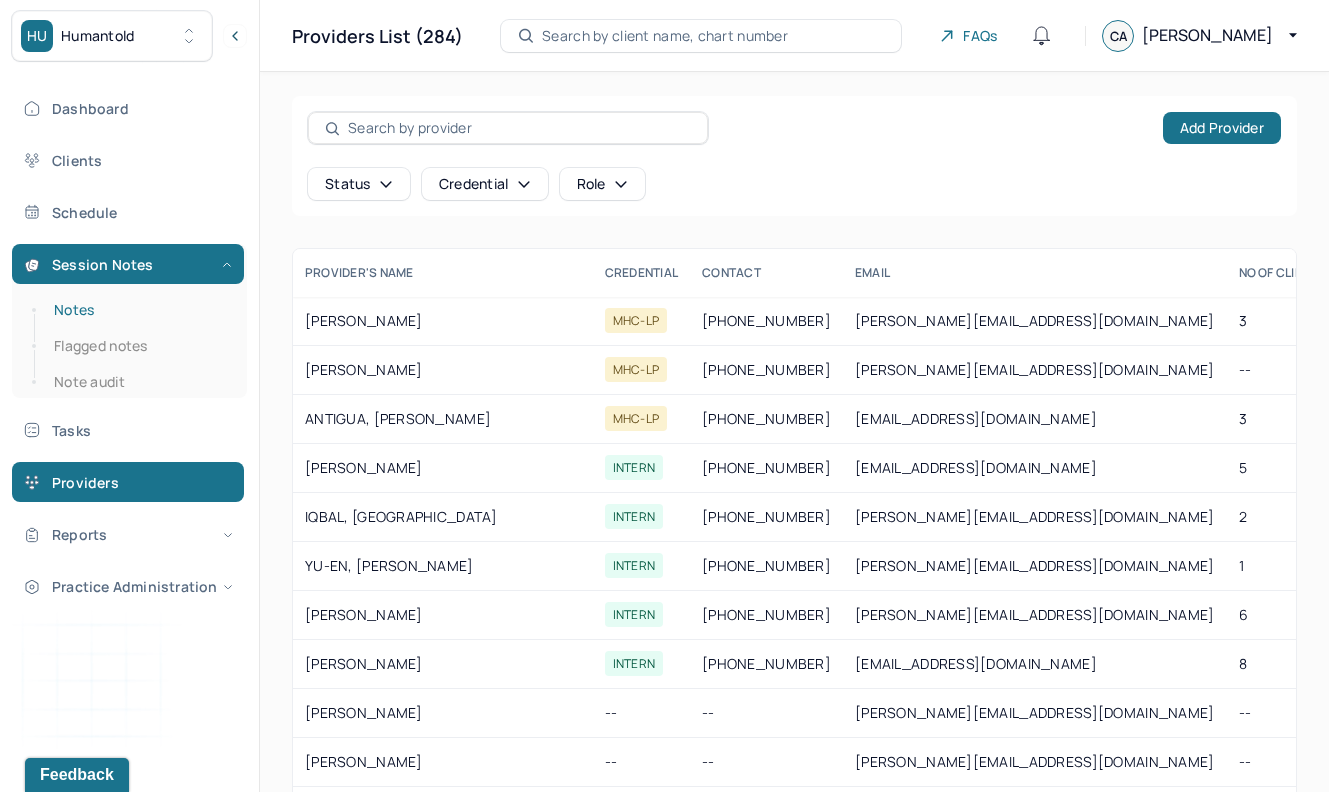 click on "Notes" at bounding box center [139, 310] 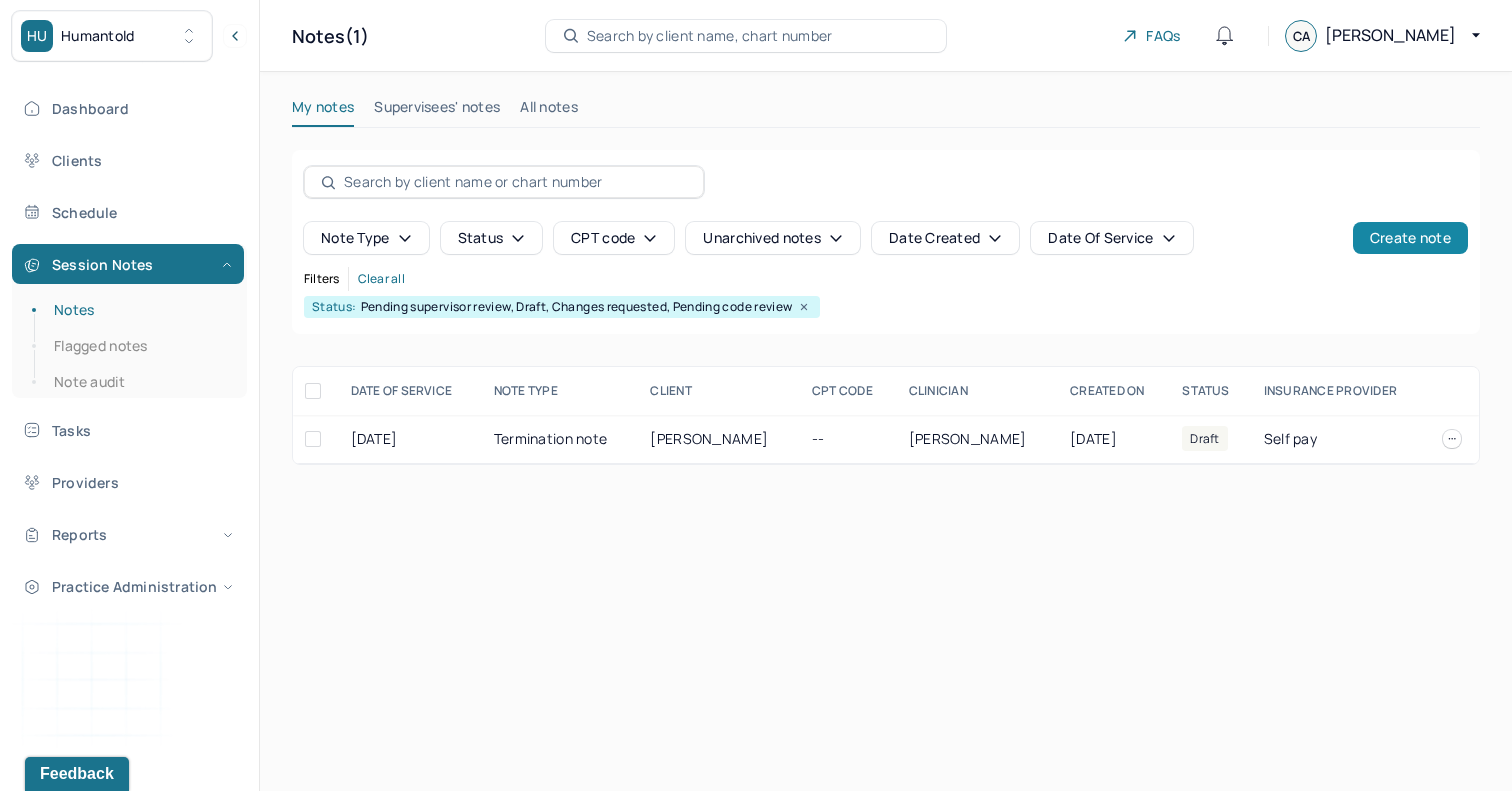 click on "Create note" at bounding box center (1410, 238) 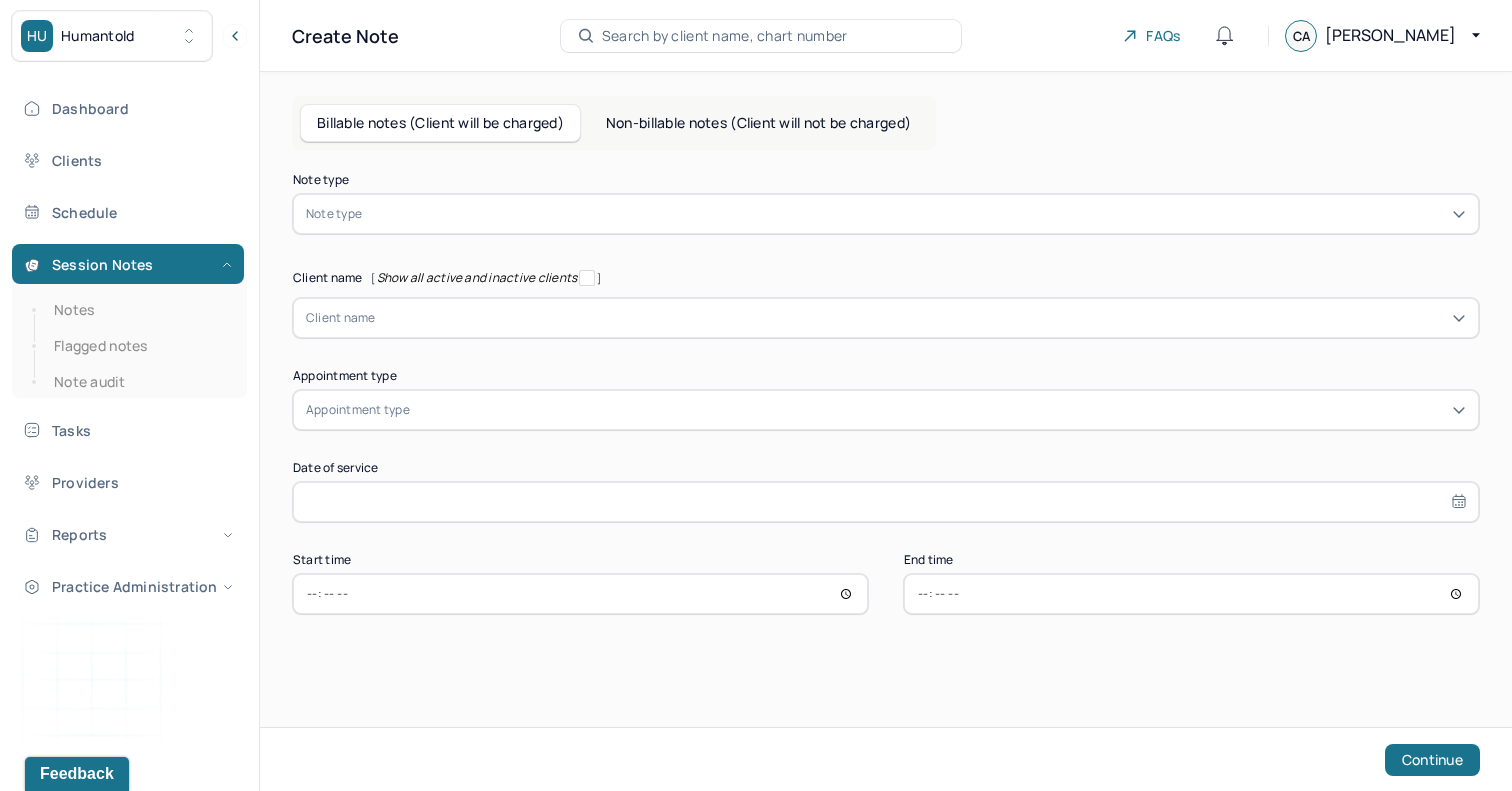 click on "Note type" at bounding box center [886, 214] 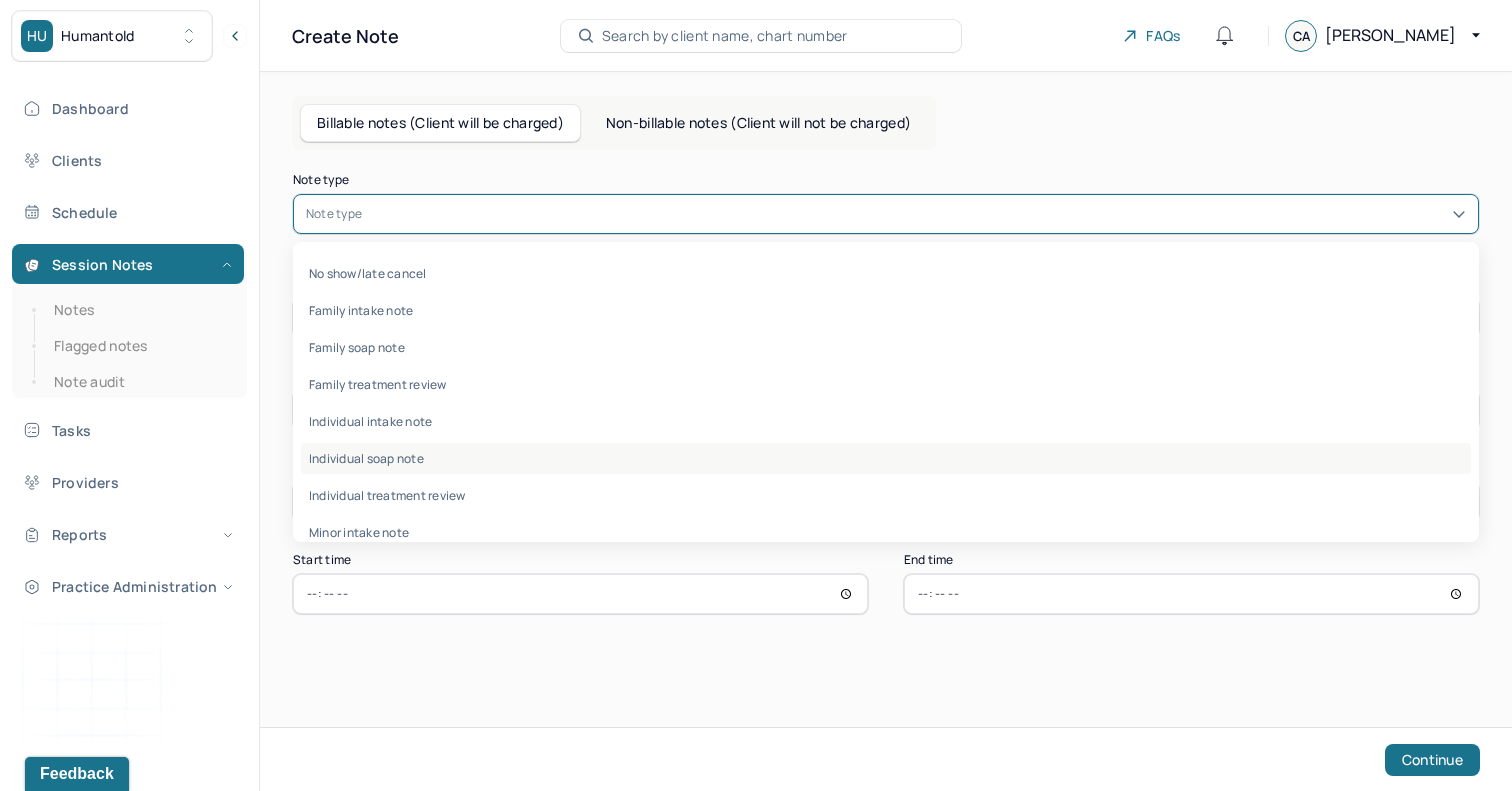 click on "Individual soap note" at bounding box center (886, 458) 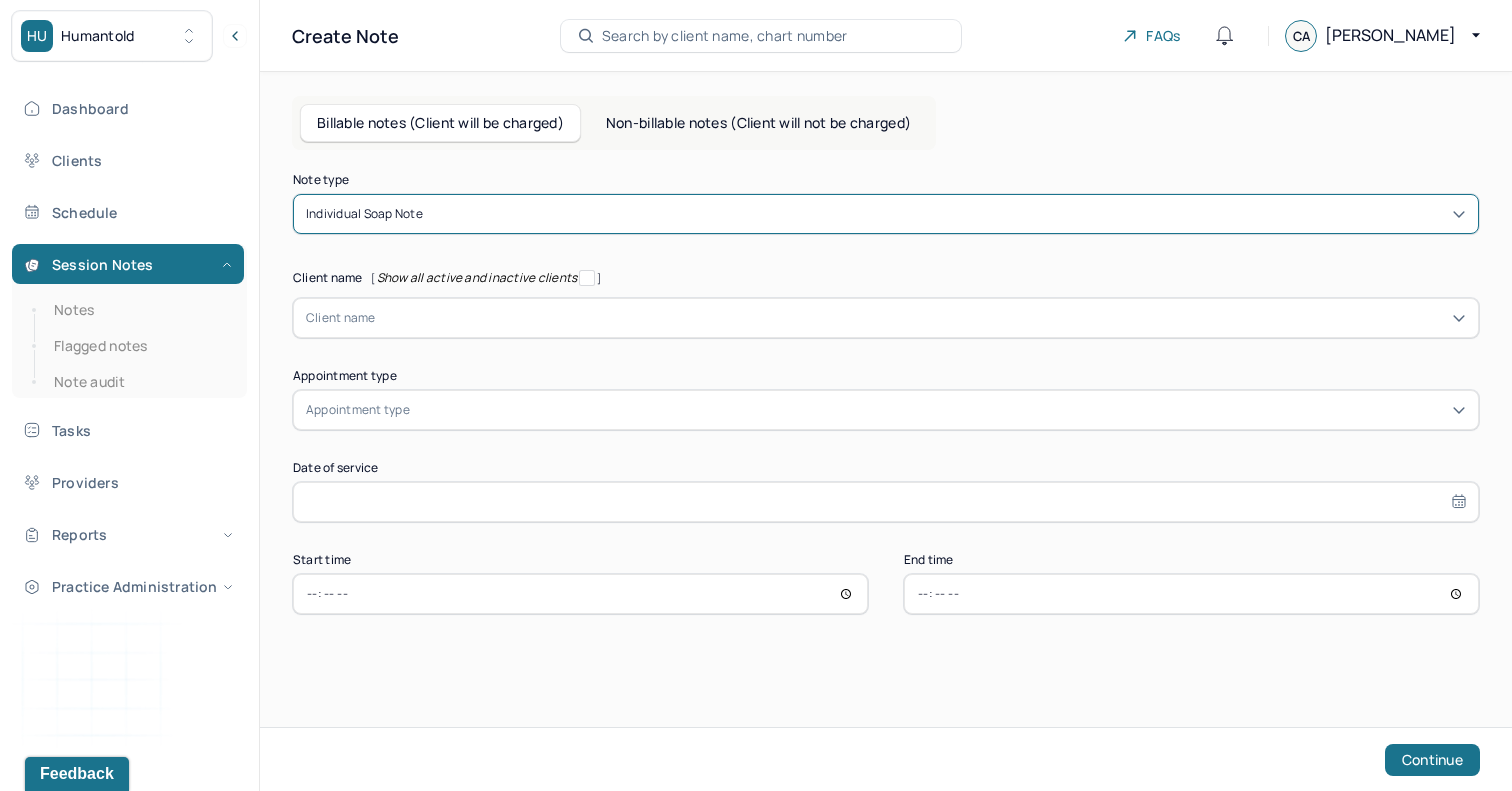 click at bounding box center (921, 318) 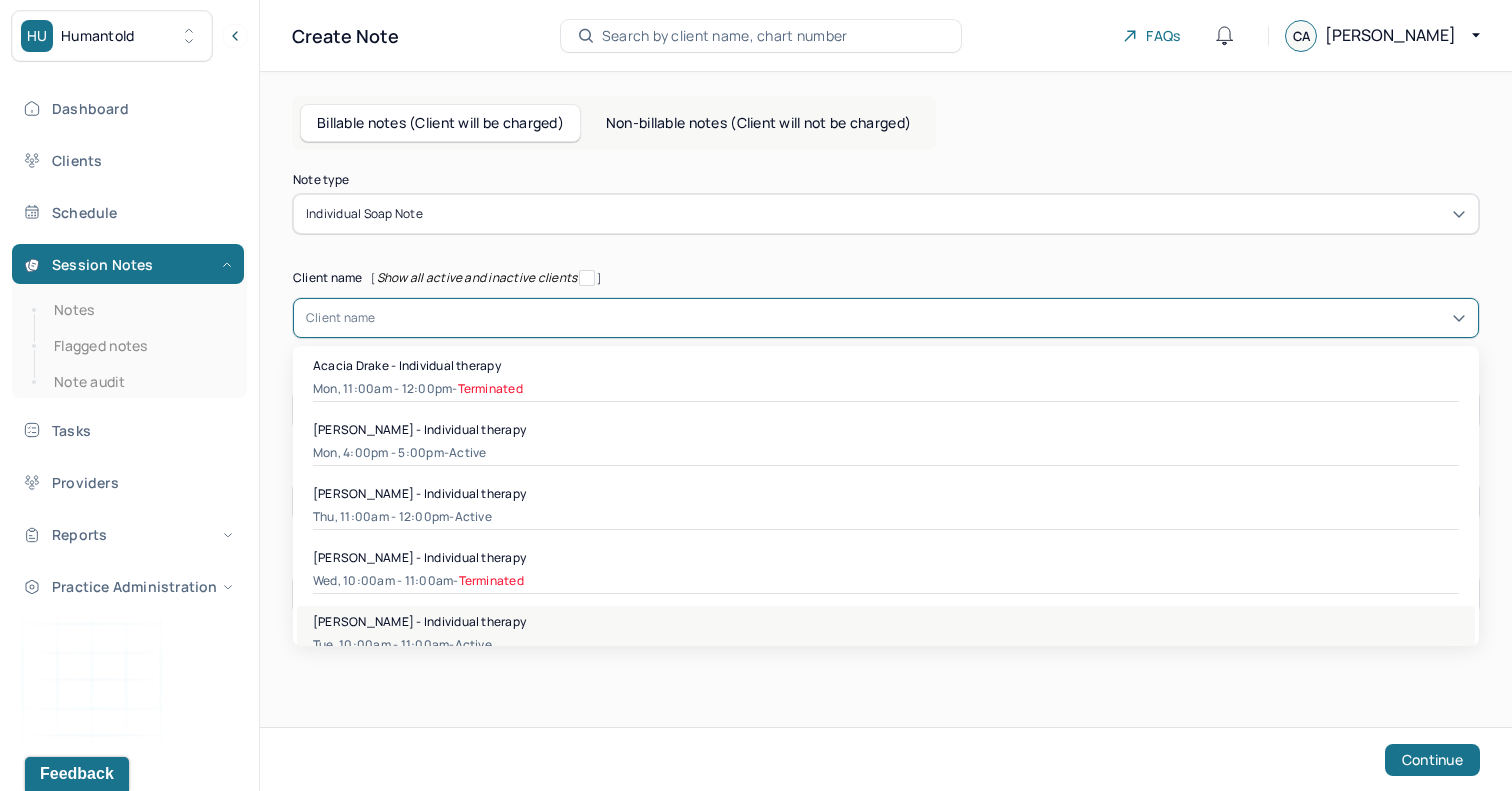 click on "Tue, 10:00am - 11:00am  -  active" at bounding box center [886, 645] 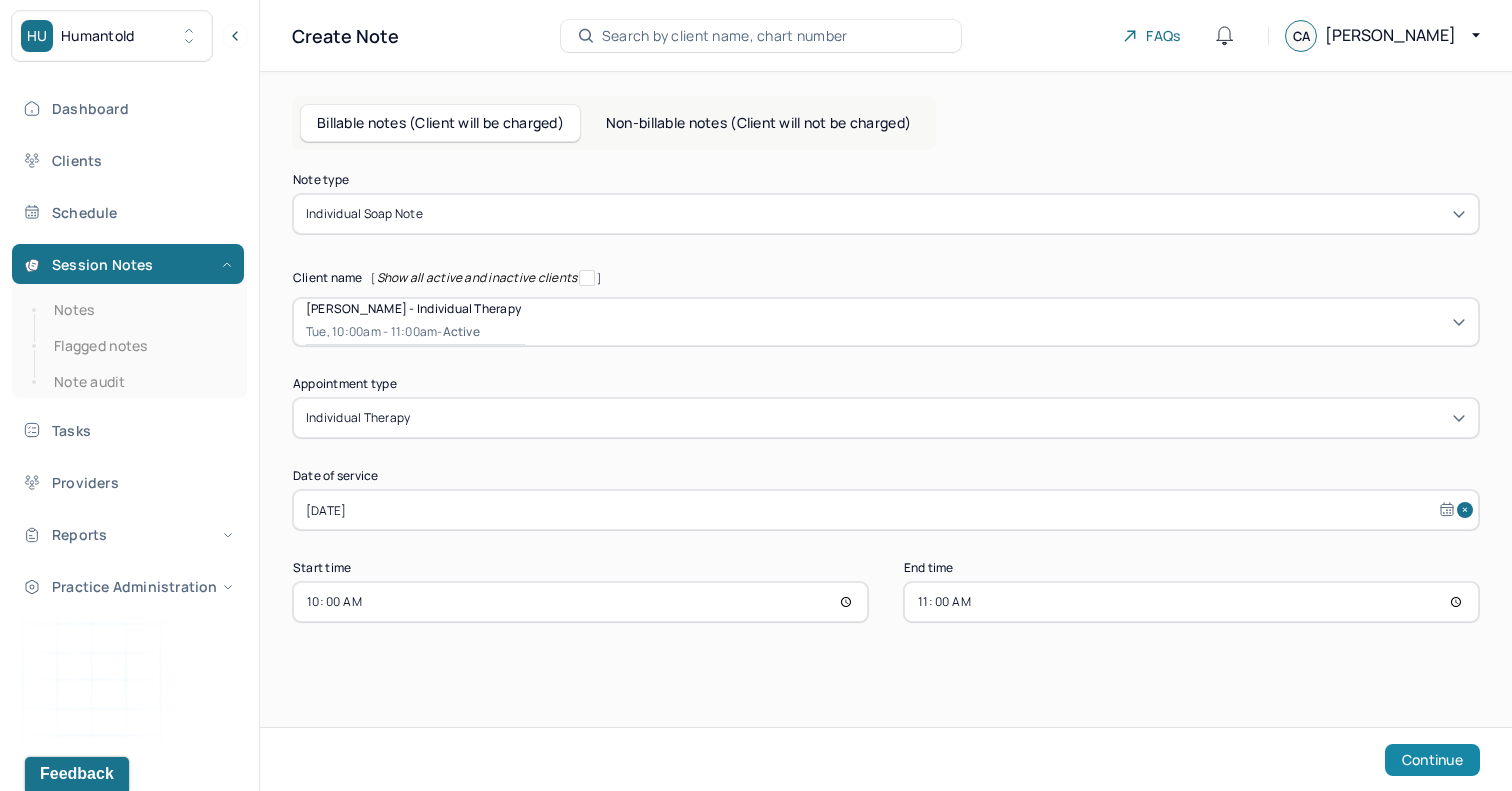 click on "Continue" at bounding box center (1432, 760) 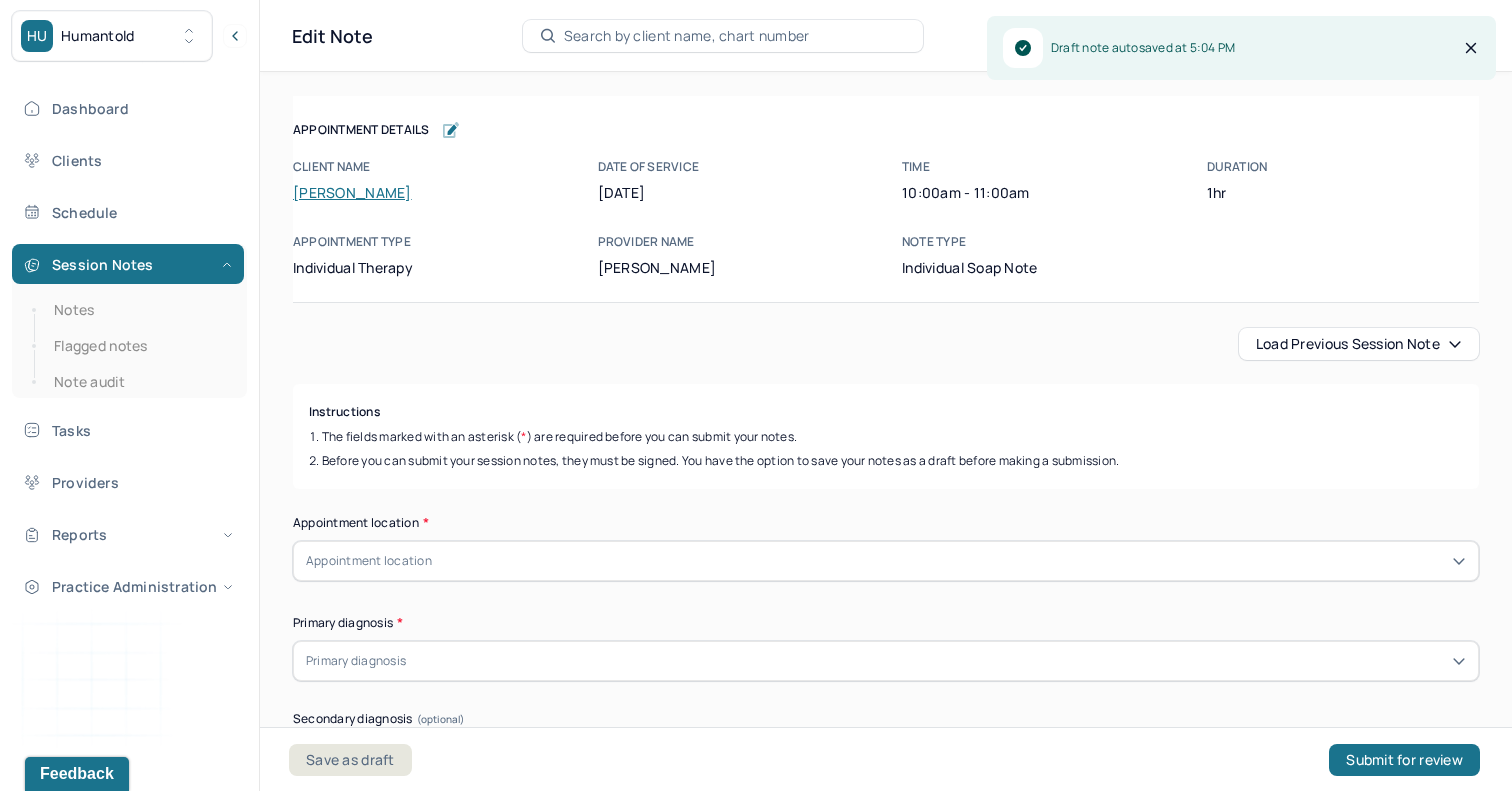 click on "Load previous session note" at bounding box center (1359, 344) 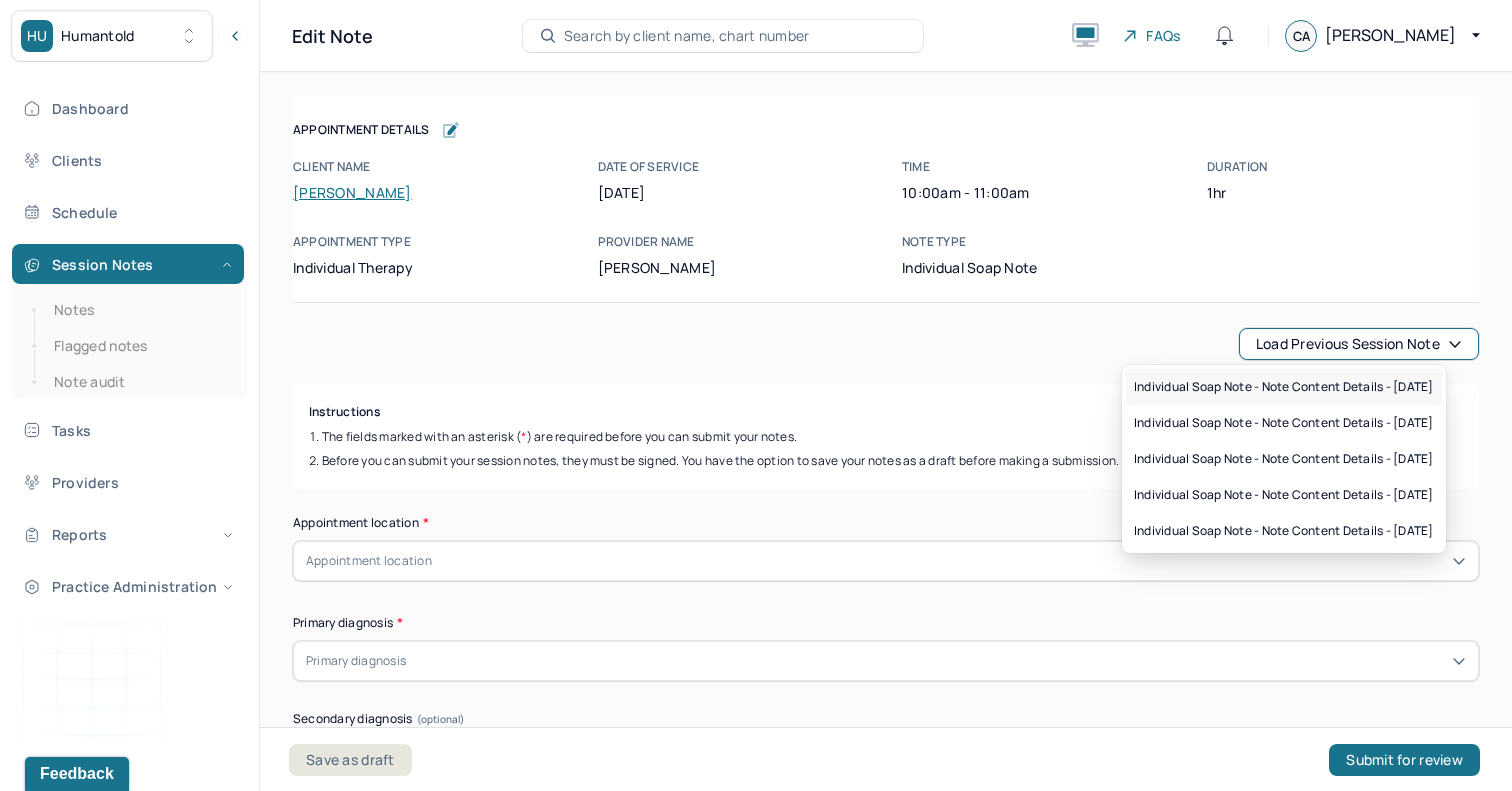 click on "Individual soap note   - Note content Details -   [DATE]" at bounding box center [1284, 387] 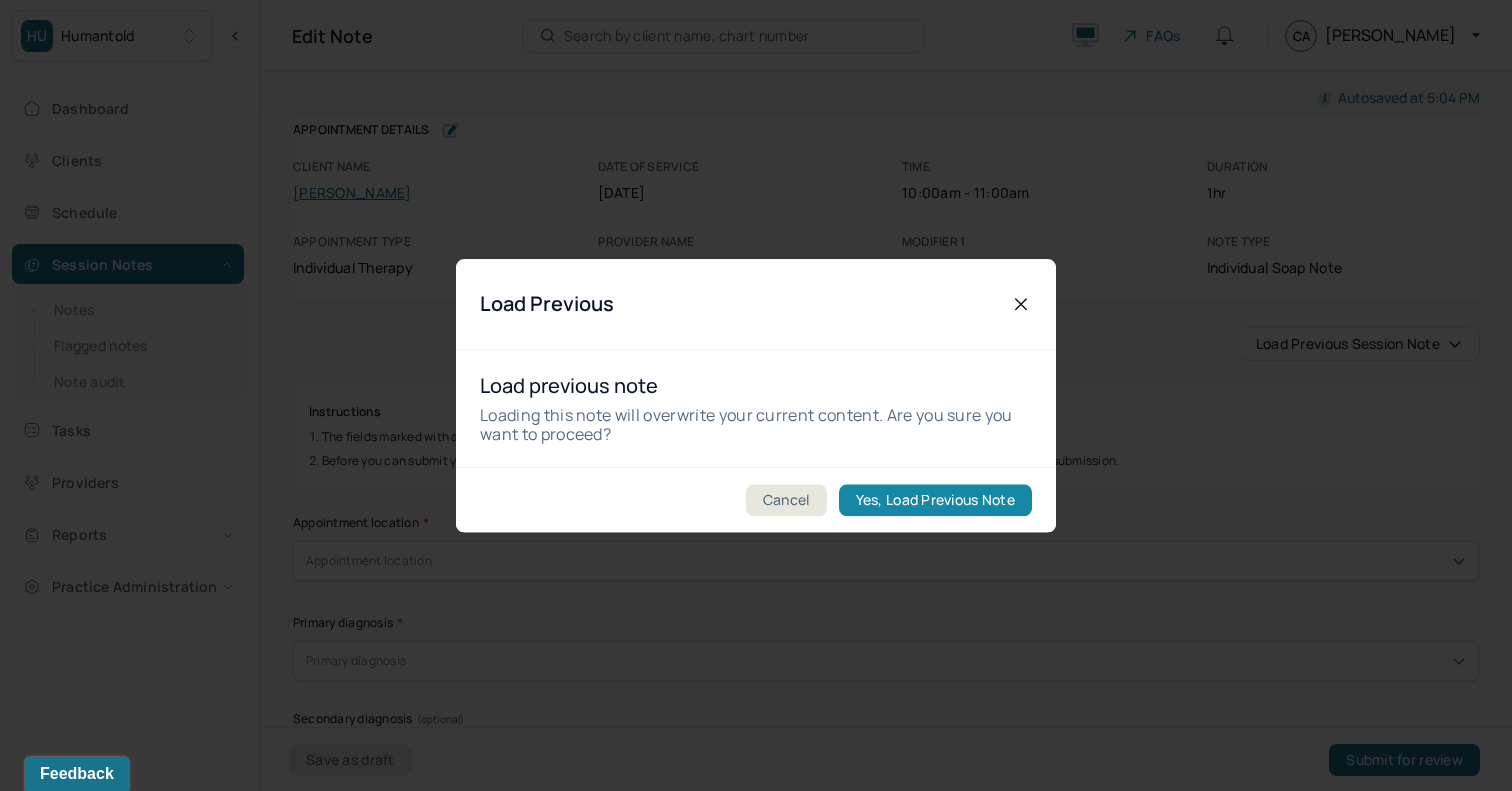 click on "Yes, Load Previous Note" at bounding box center [935, 500] 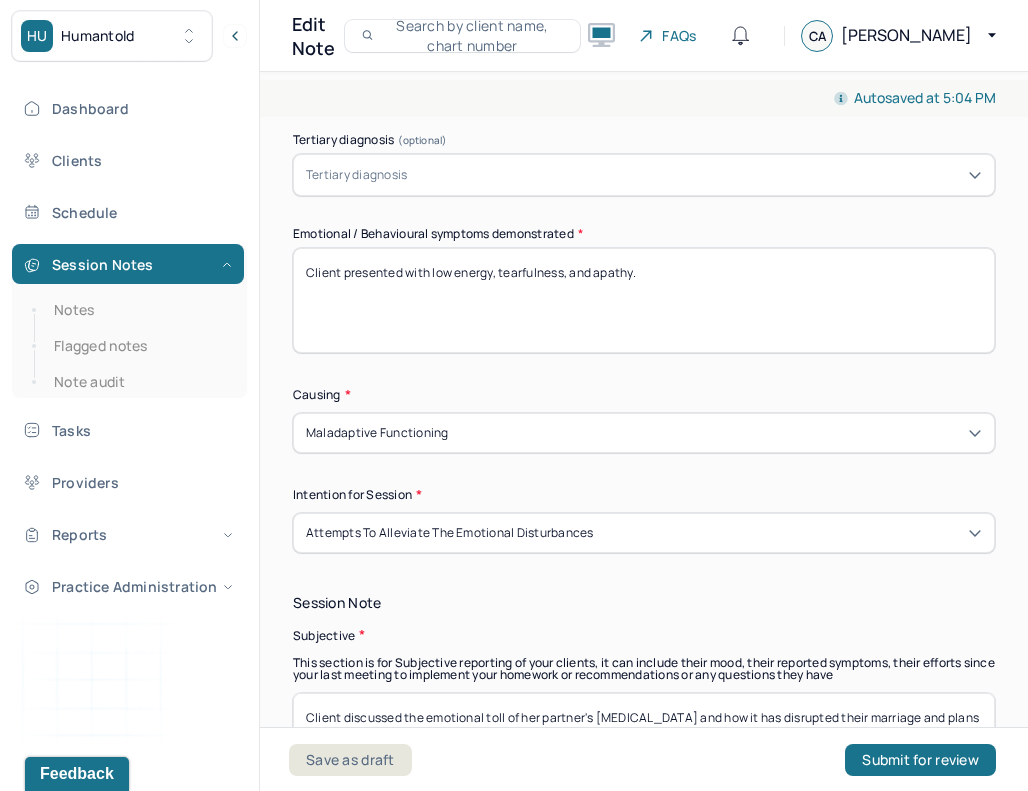 scroll, scrollTop: 945, scrollLeft: 0, axis: vertical 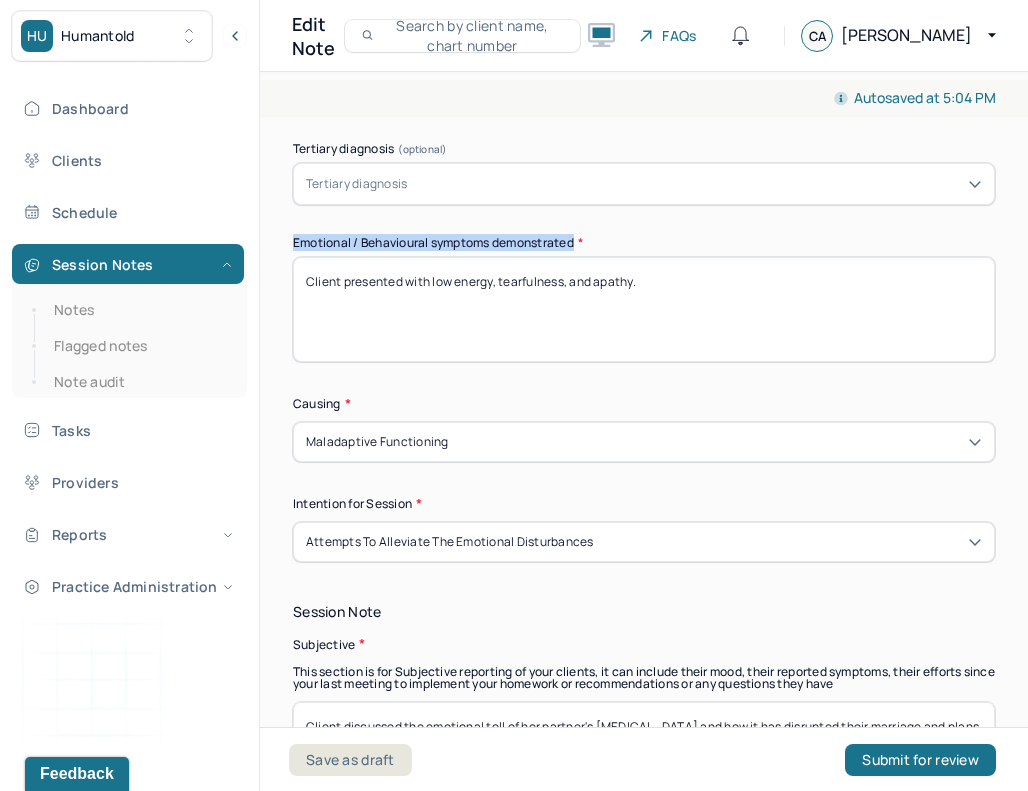 drag, startPoint x: 577, startPoint y: 236, endPoint x: 282, endPoint y: 232, distance: 295.02713 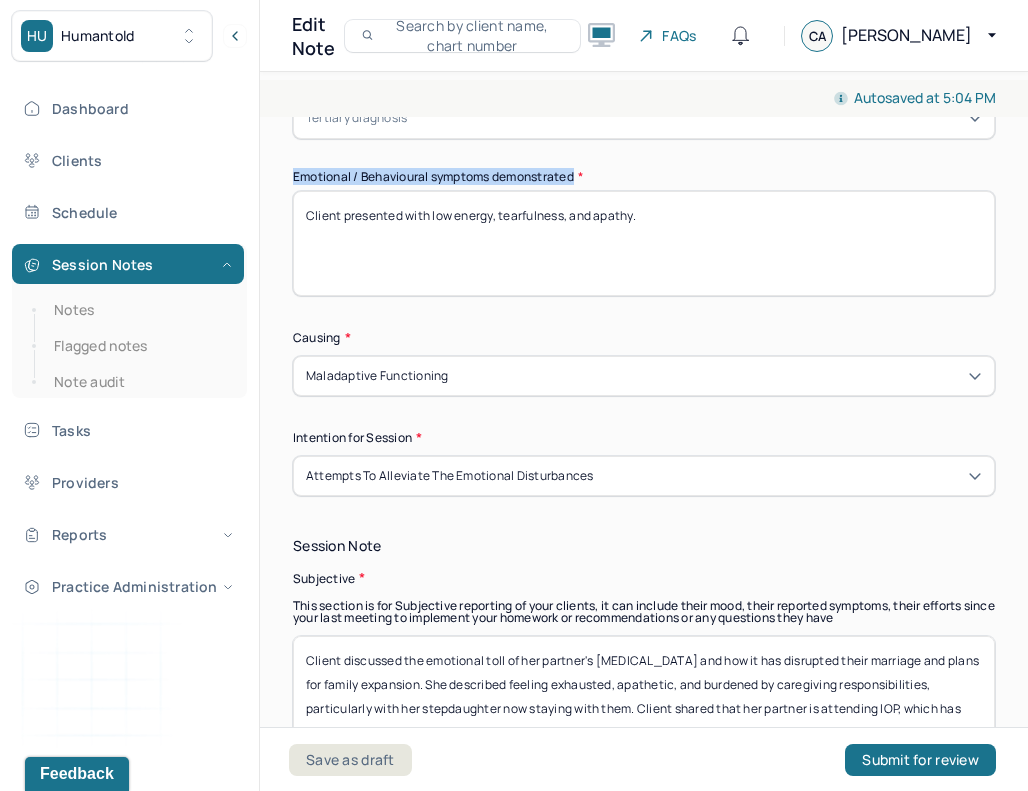 scroll, scrollTop: 857, scrollLeft: 0, axis: vertical 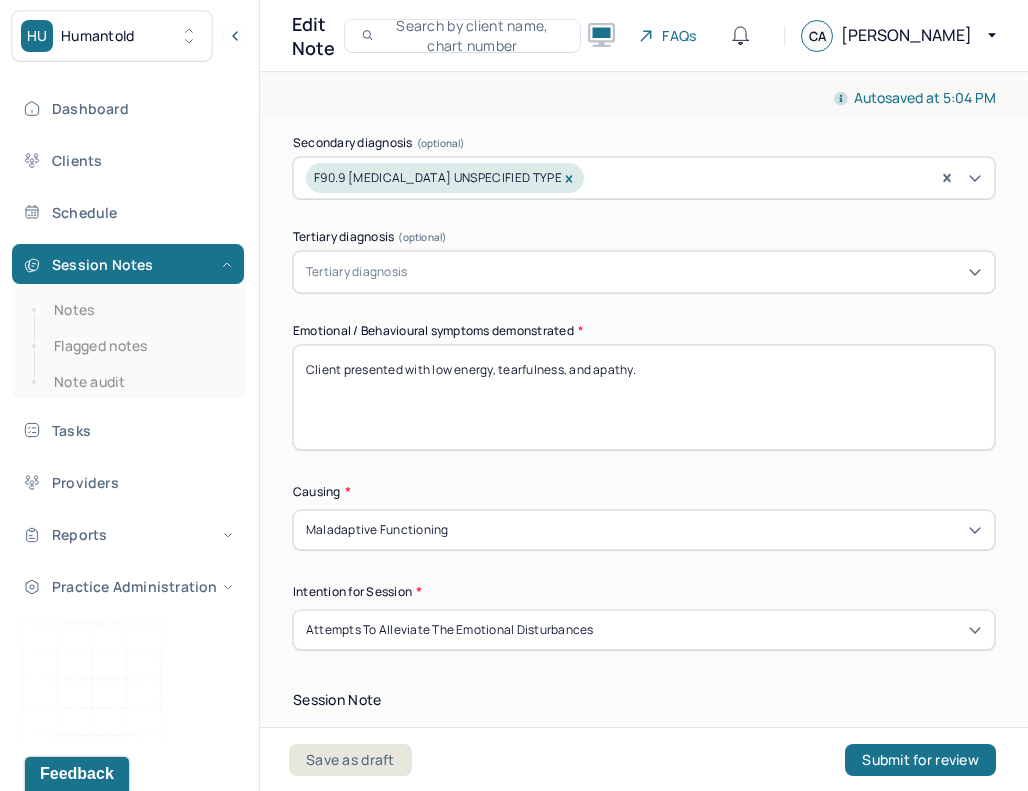 drag, startPoint x: 708, startPoint y: 378, endPoint x: 356, endPoint y: 281, distance: 365.1205 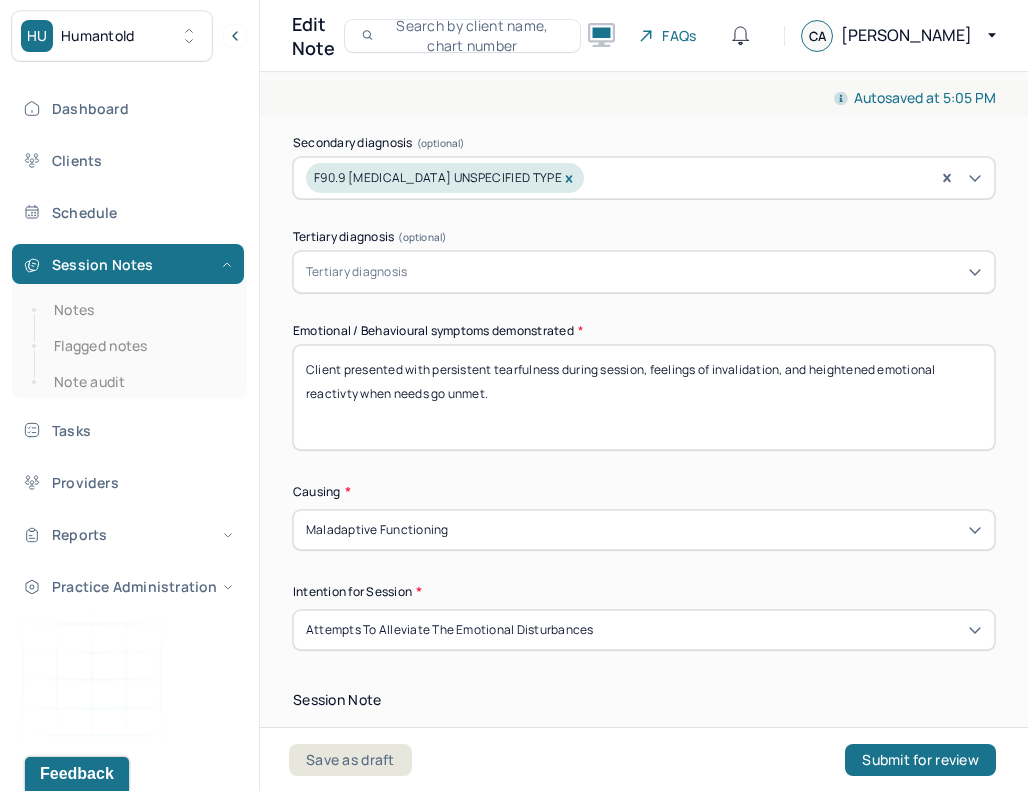 click on "Client presented with persistent tearfulness during session, feelings of invalidation, and" at bounding box center [644, 397] 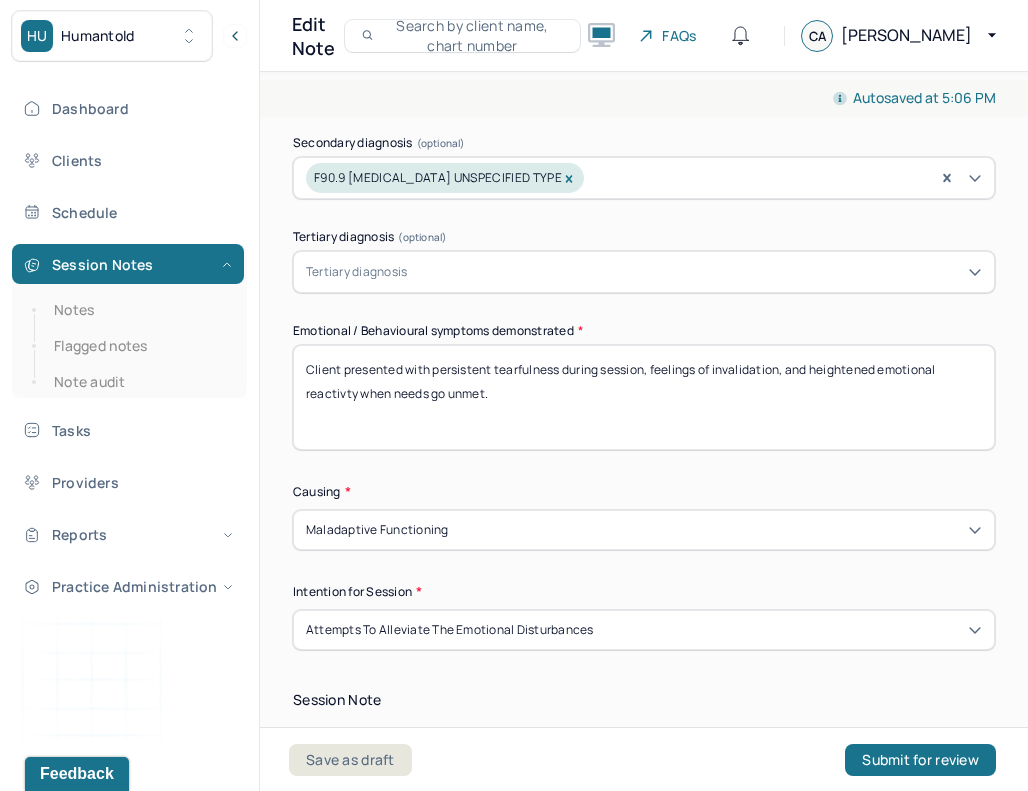 drag, startPoint x: 359, startPoint y: 393, endPoint x: 331, endPoint y: 401, distance: 29.12044 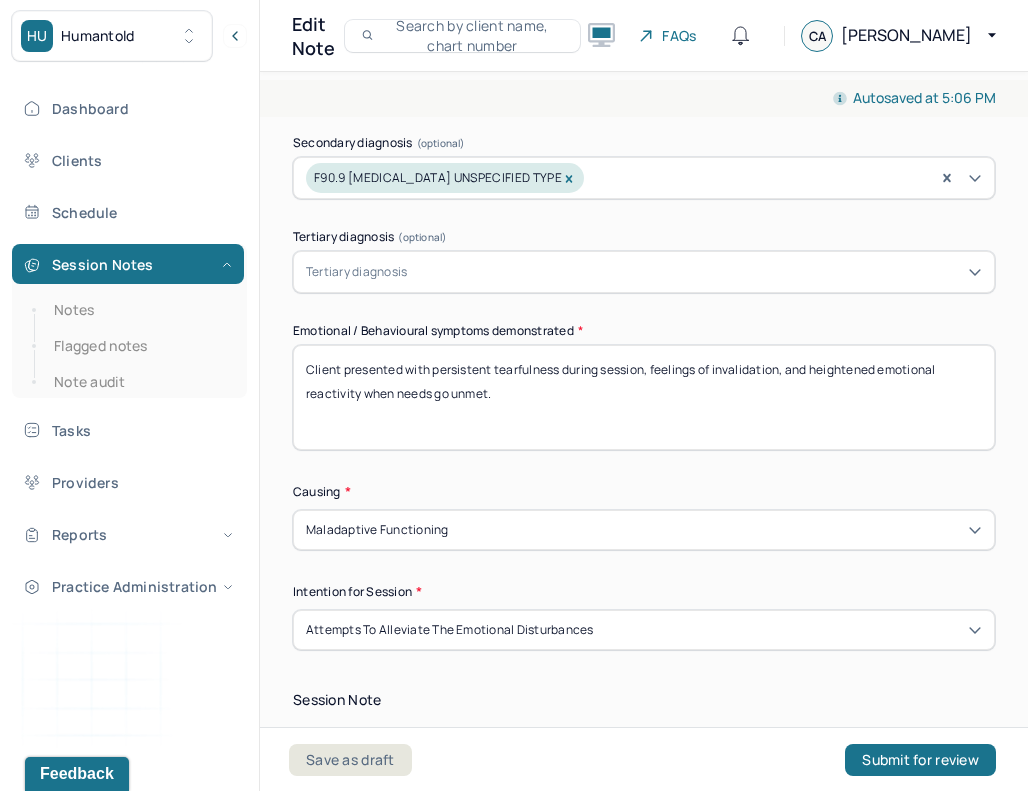 click on "Client presented with persistent tearfulness during session, feelings of invalidation, and heightened emotional reactivty when needs go unmet." at bounding box center [644, 397] 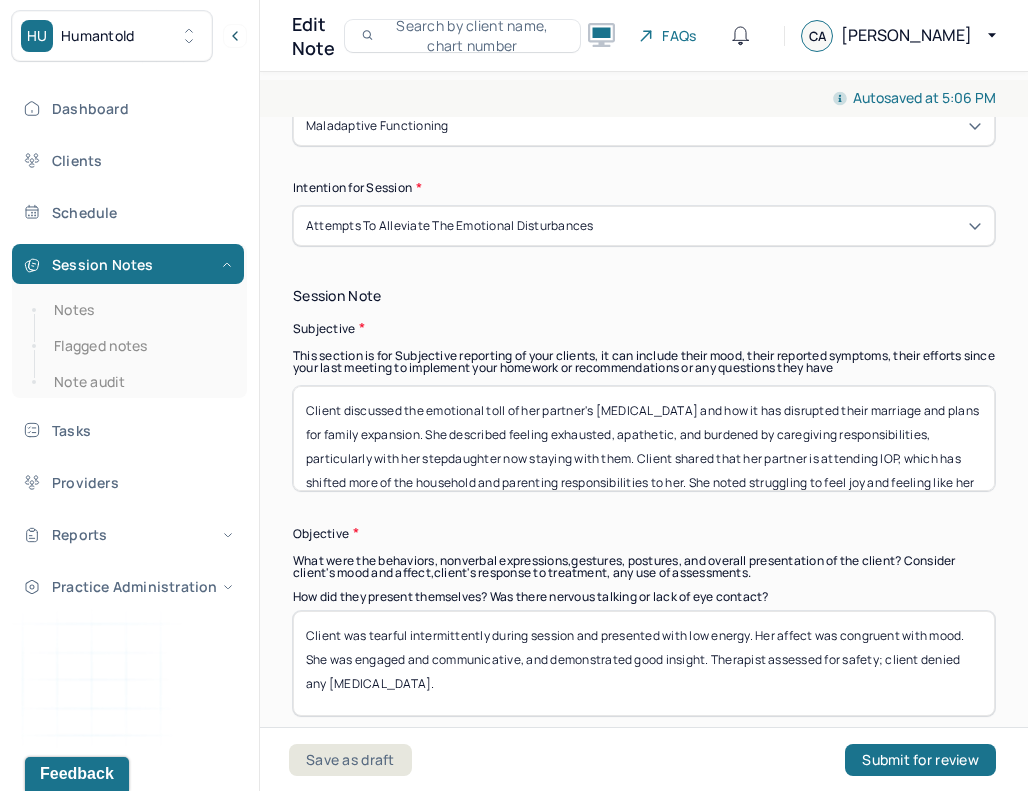 scroll, scrollTop: 1269, scrollLeft: 0, axis: vertical 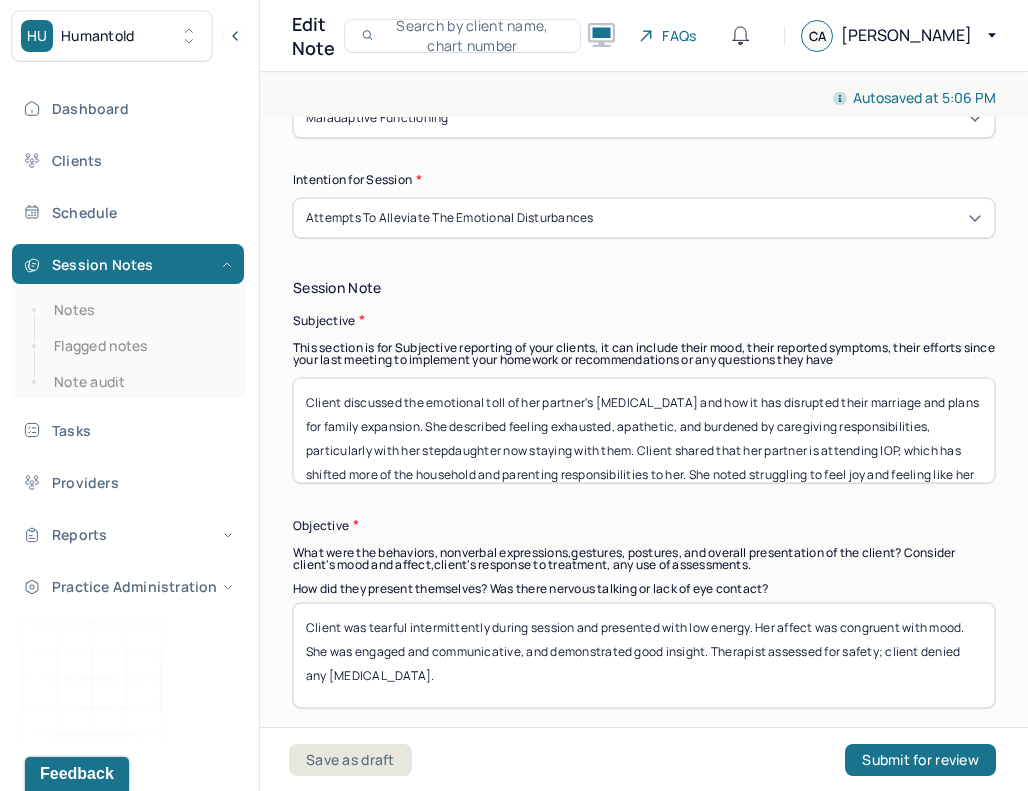 type on "Client presented with persistent tearfulness during session, feelings of invalidation, and heightened emotional reactivity when needs go unmet." 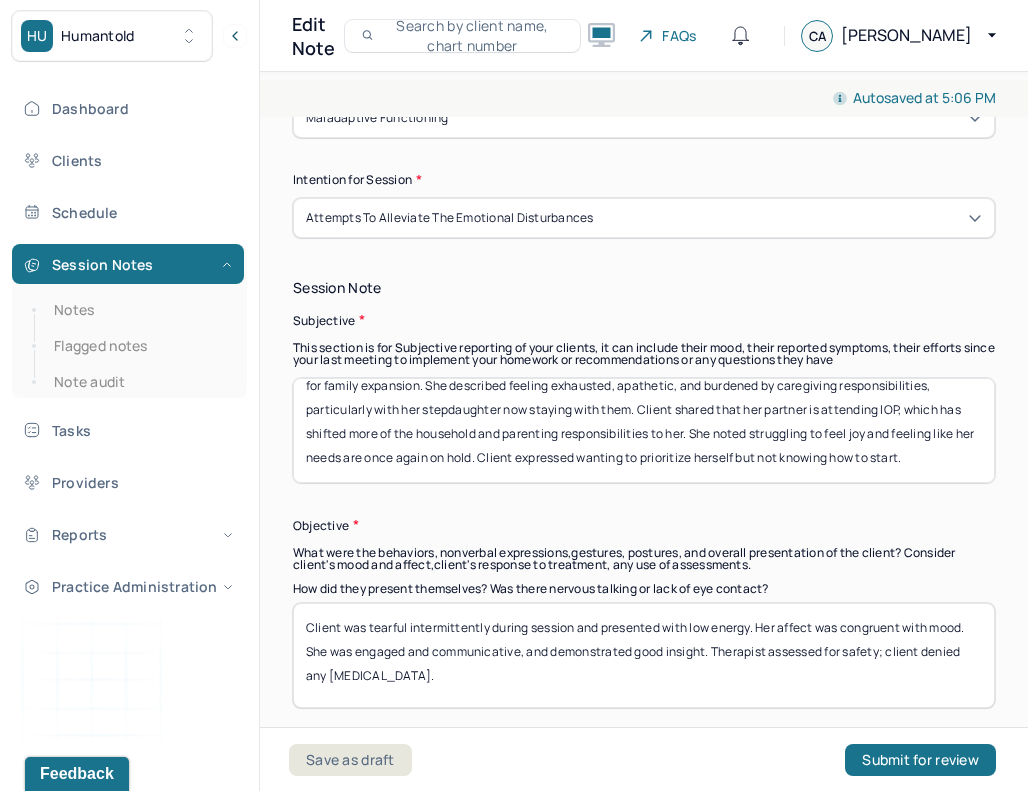 drag, startPoint x: 305, startPoint y: 393, endPoint x: 1009, endPoint y: 518, distance: 715.01117 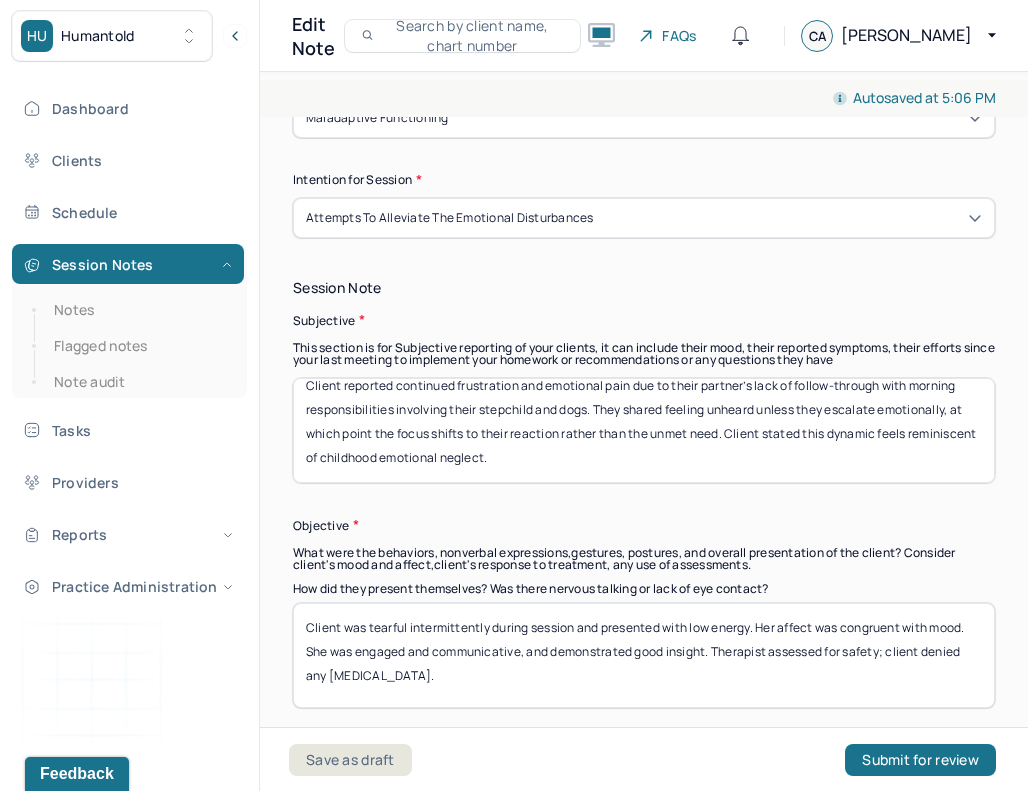 scroll, scrollTop: 16, scrollLeft: 0, axis: vertical 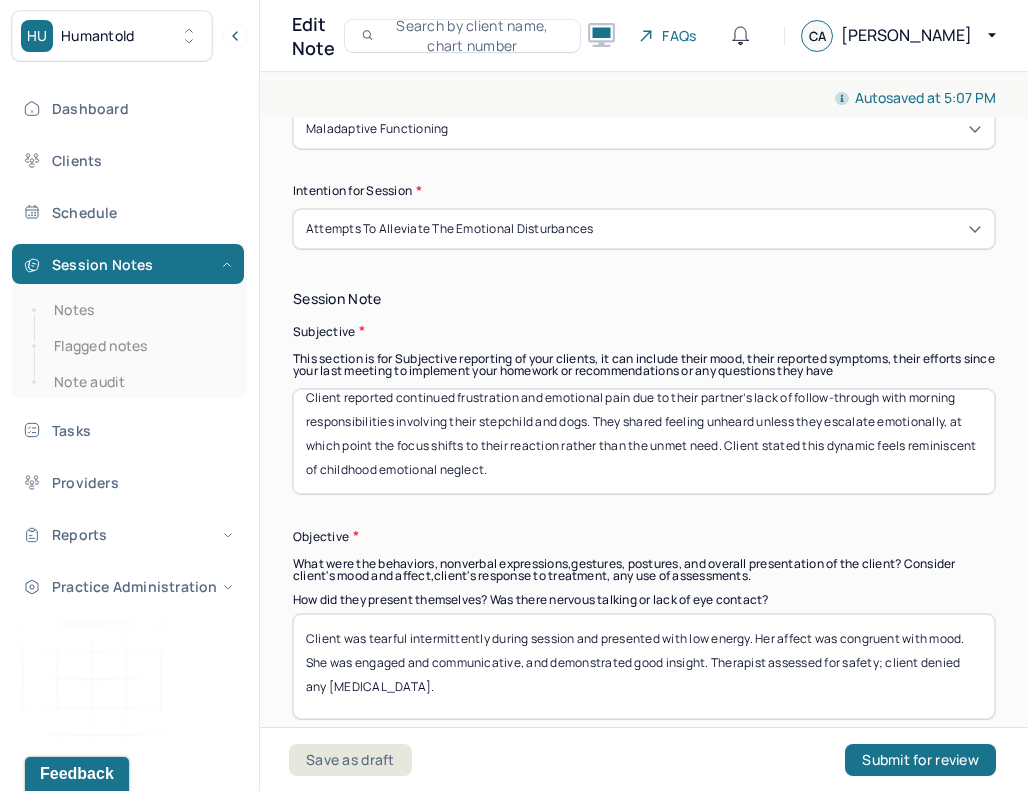 type on "Client reported continued frustration and emotional pain due to their partner’s lack of follow-through with morning responsibilities involving their stepchild and dogs. They shared feeling unheard unless they escalate emotionally, at which point the focus shifts to their reaction rather than the unmet need. Client stated this dynamic feels reminiscent of childhood emotional neglect." 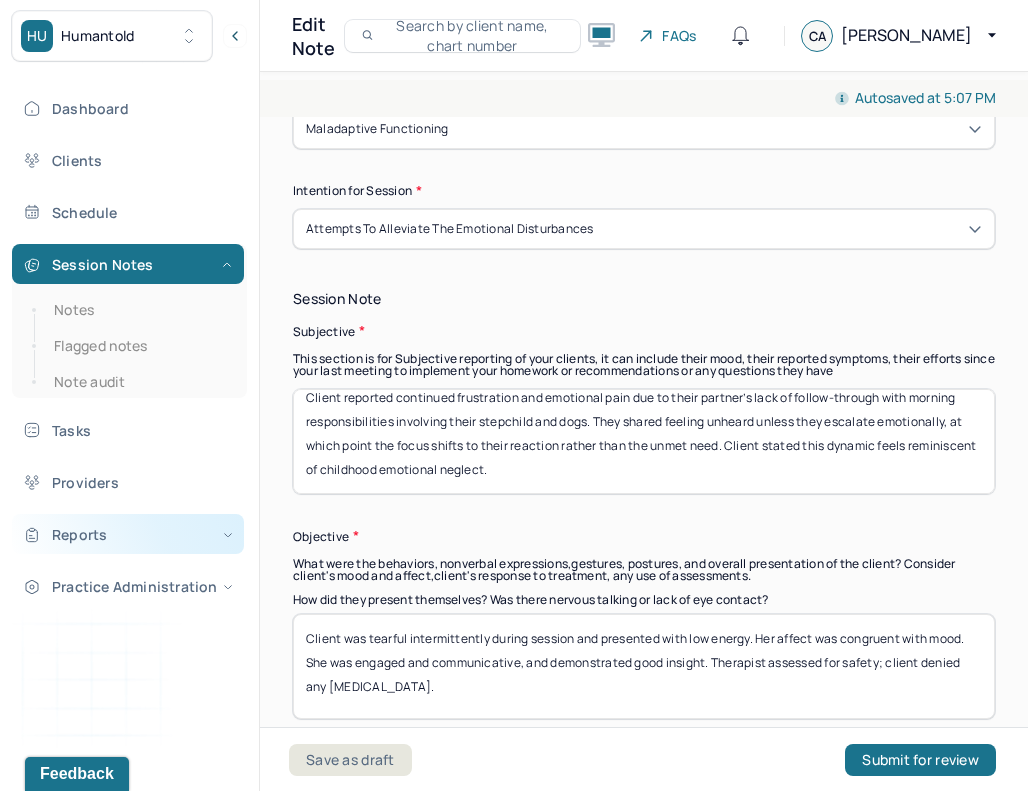 drag, startPoint x: 438, startPoint y: 676, endPoint x: 241, endPoint y: 549, distance: 234.38857 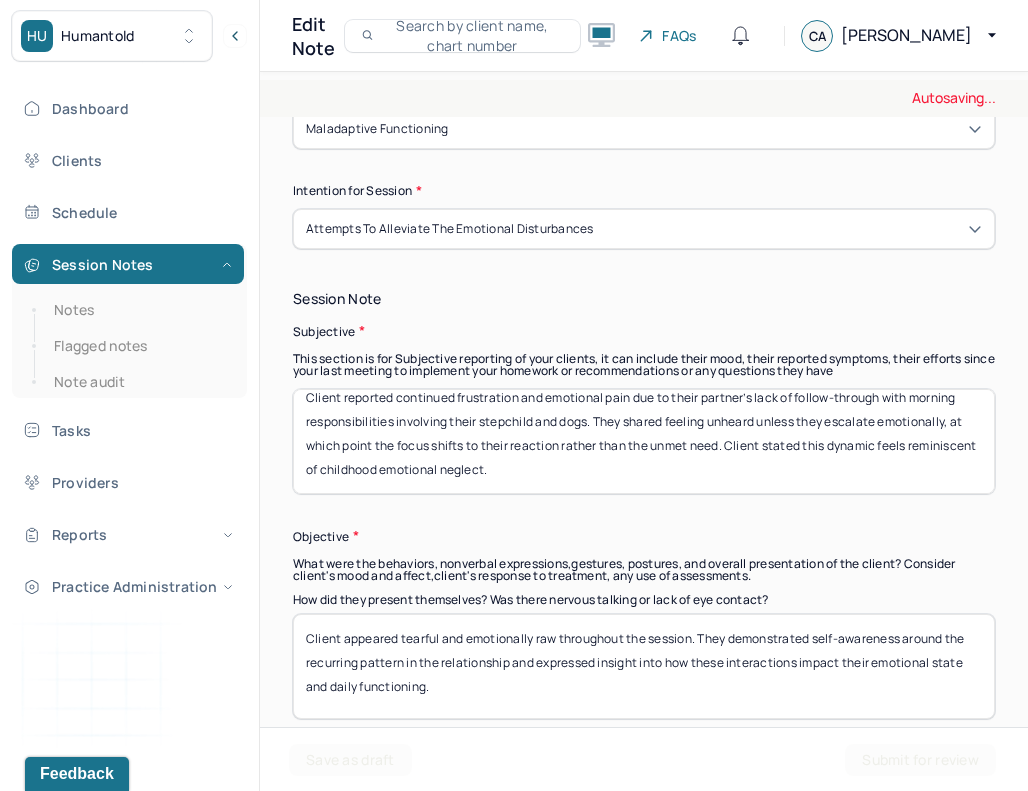 type on "Client appeared tearful and emotionally raw throughout the session. They demonstrated self-awareness around the recurring pattern in the relationship and expressed insight into how these interactions impact their emotional state and daily functioning." 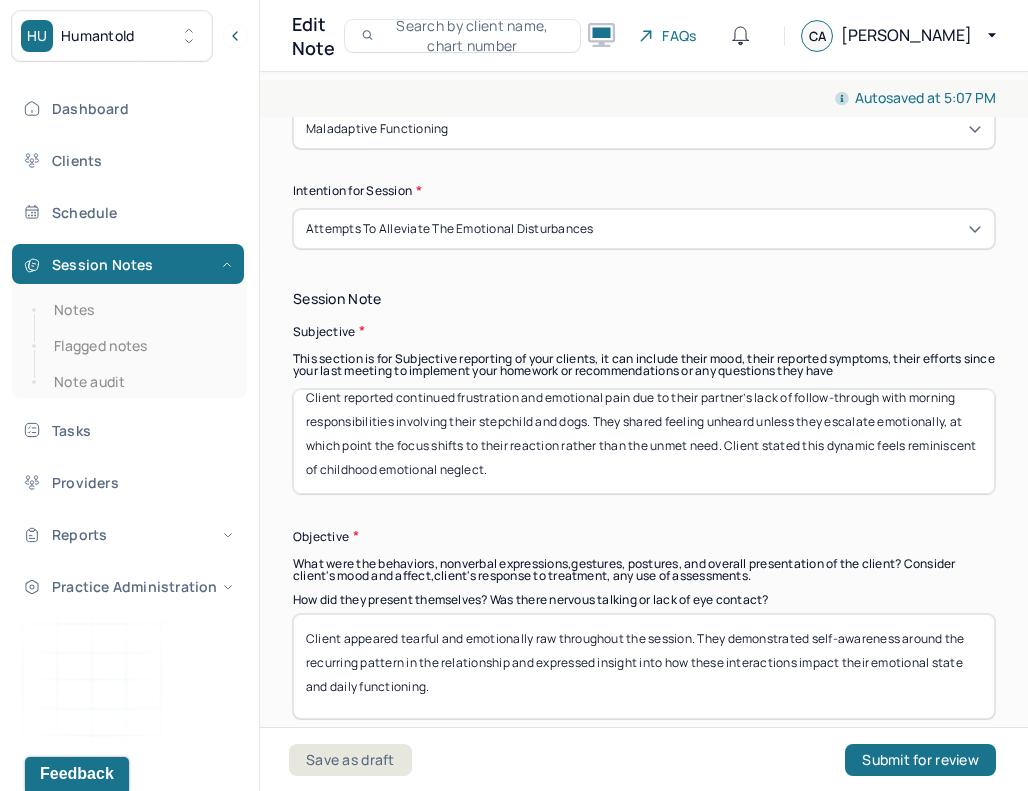 scroll, scrollTop: 40, scrollLeft: 0, axis: vertical 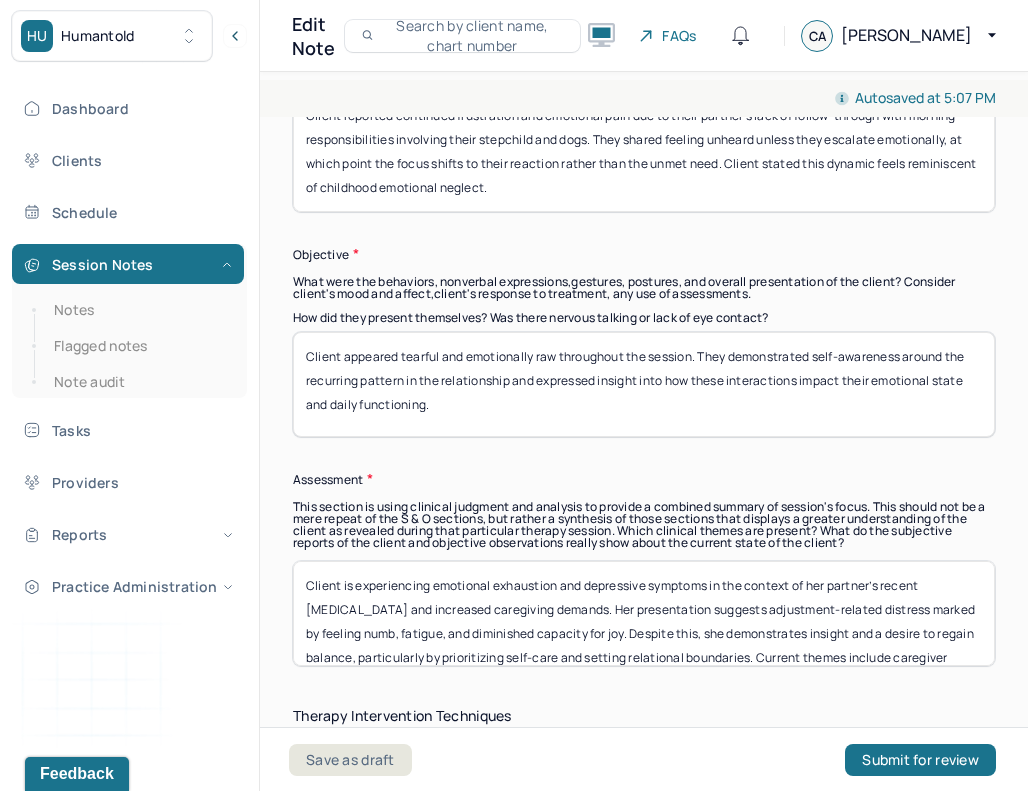 drag, startPoint x: 708, startPoint y: 651, endPoint x: 241, endPoint y: 511, distance: 487.5336 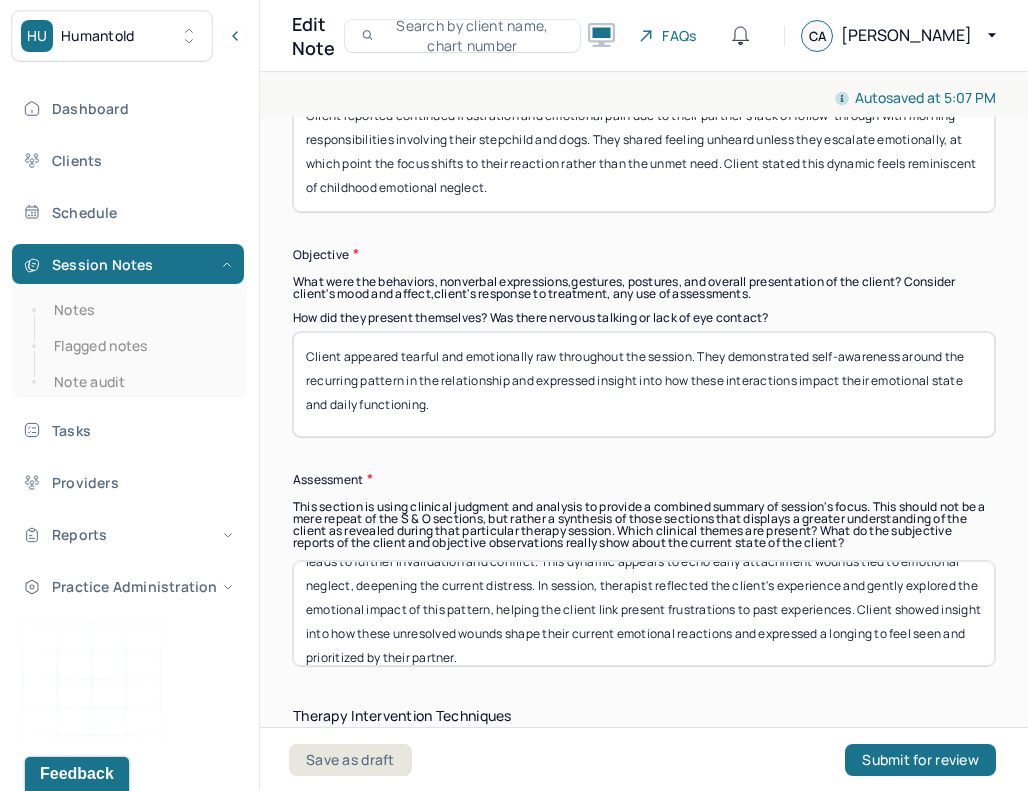 scroll, scrollTop: 0, scrollLeft: 0, axis: both 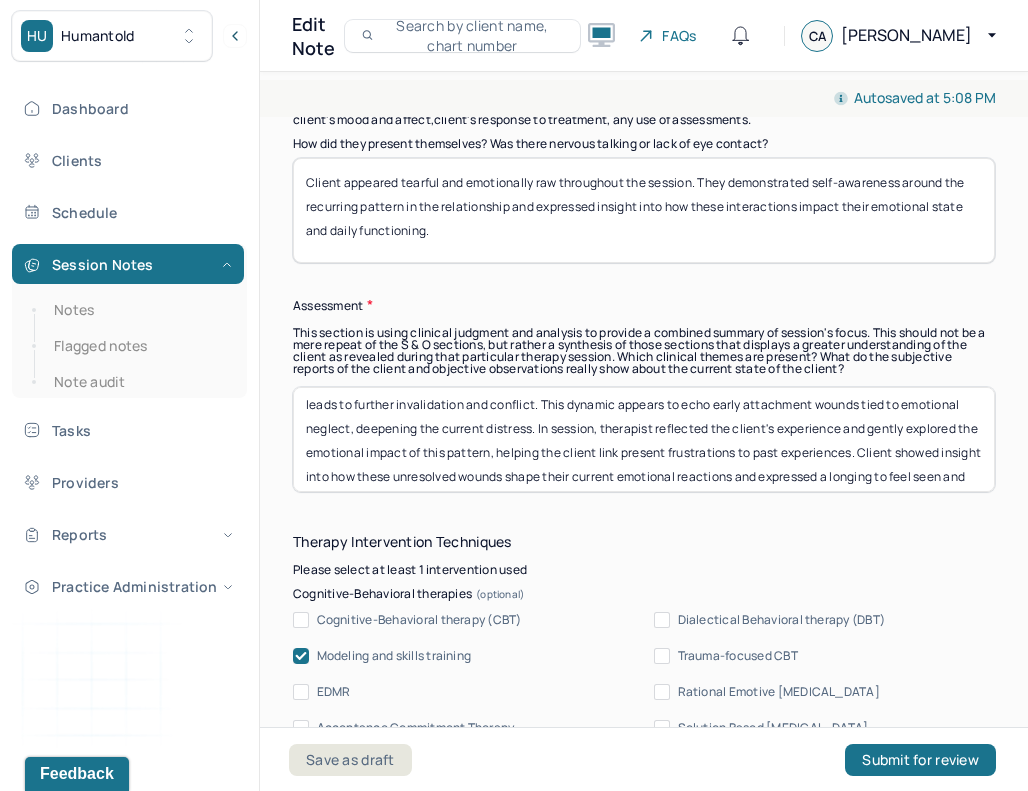 click on "Client is navigating a recurring relational pattern where their emotional needs are minimized until they escalate, which leads to further invalidation and conflict. This dynamic appears to echo early attachment wounds tied to emotional neglect, deepening the current distress. In session, therapist reflected the client's experience and gently explored the emotional impact of this pattern, helping the client link present frustrations to past experiences. Client showed insight into how these unresolved wounds shape their current emotional reactions and expressed a longing to feel seen and prioritized by their partner." at bounding box center (644, 439) 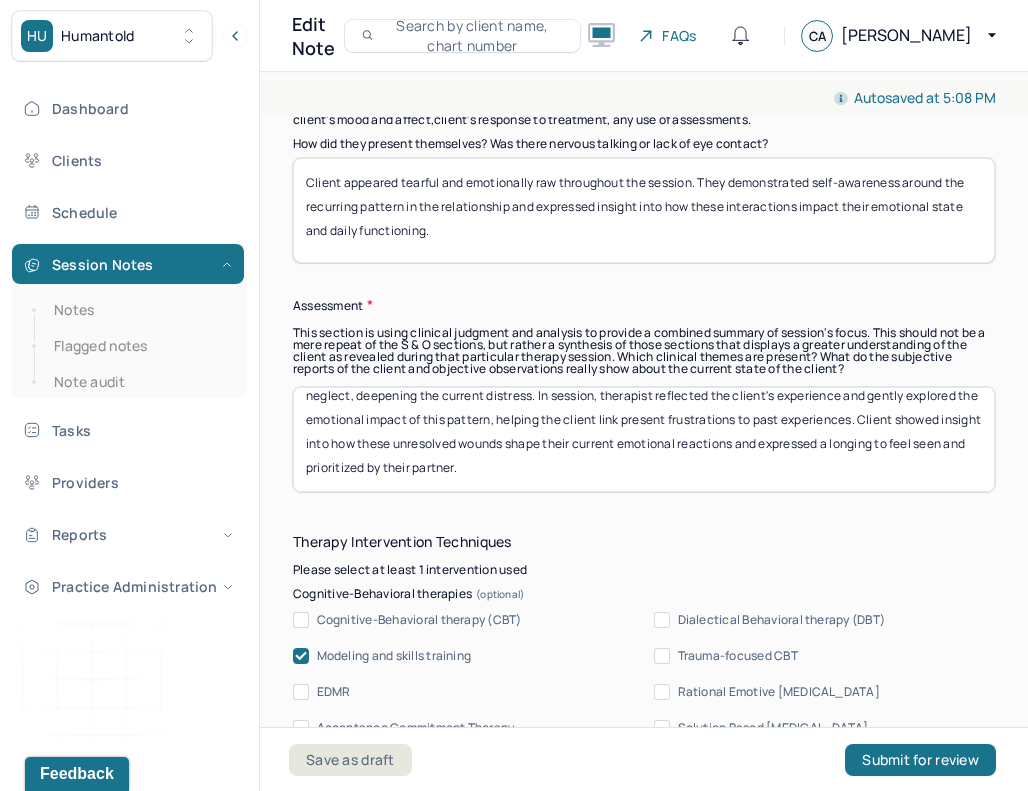 type on "Client is navigating a recurring relational pattern where their emotional needs are minimized until they escalate, which leads to further invalidation and conflict. This dynamic appears to echo early attachment wounds tied to emotional neglect, deepening the current distress. In session, therapist reflected the client's experience and gently explored the emotional impact of this pattern, helping the client link present frustrations to past experiences. Client showed insight into how these unresolved wounds shape their current emotional reactions and expressed a longing to feel seen and prioritized by their partner." 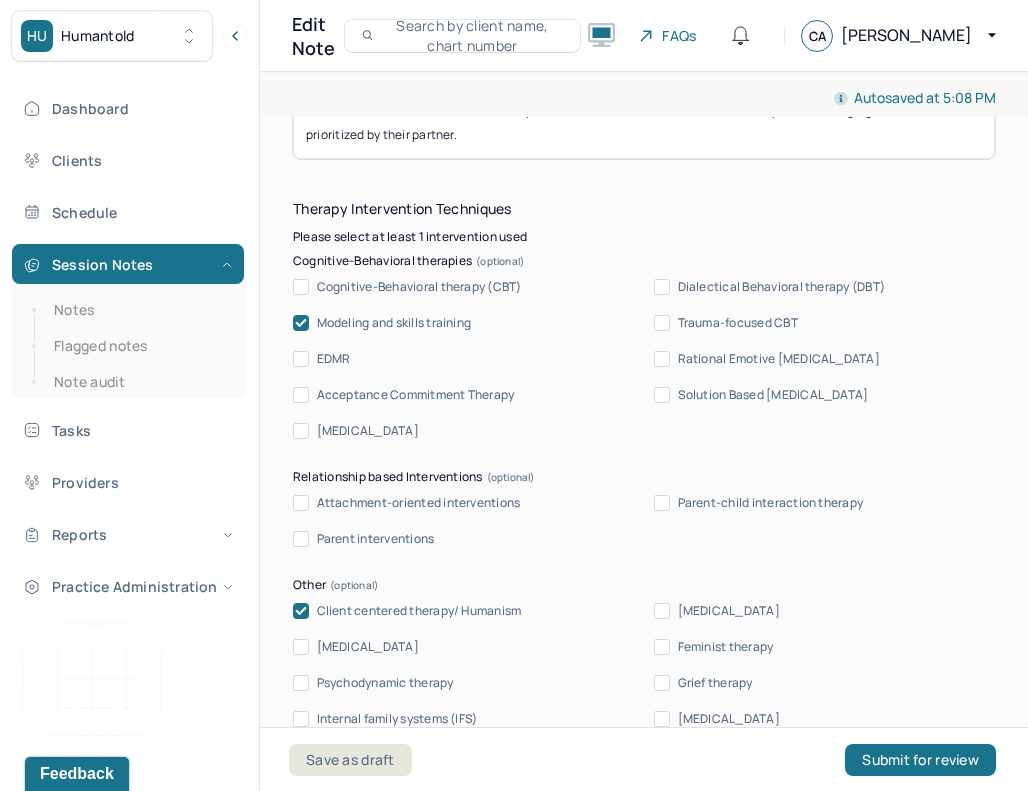 scroll, scrollTop: 2049, scrollLeft: 0, axis: vertical 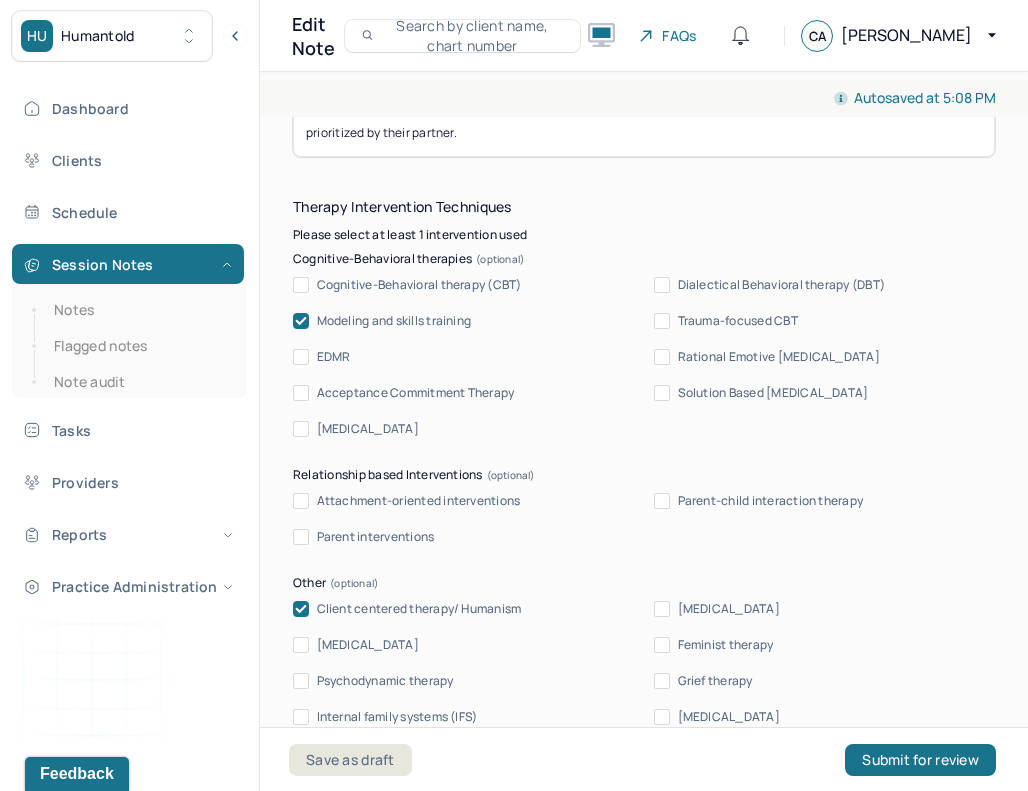 click 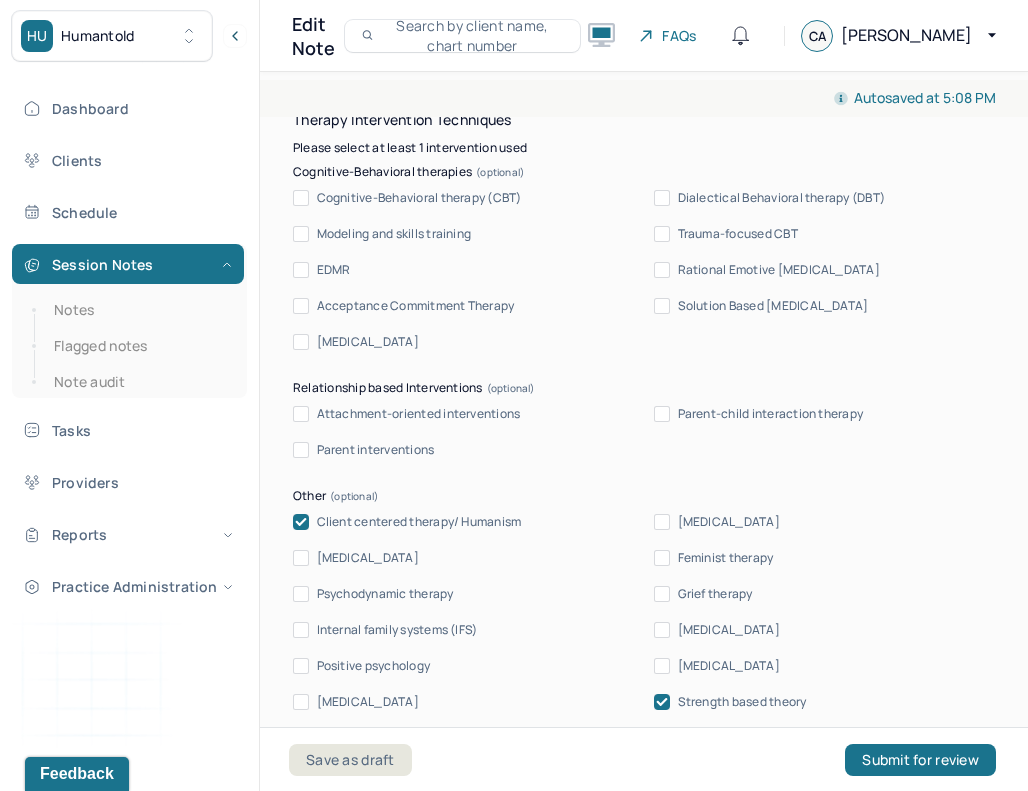 scroll, scrollTop: 2139, scrollLeft: 0, axis: vertical 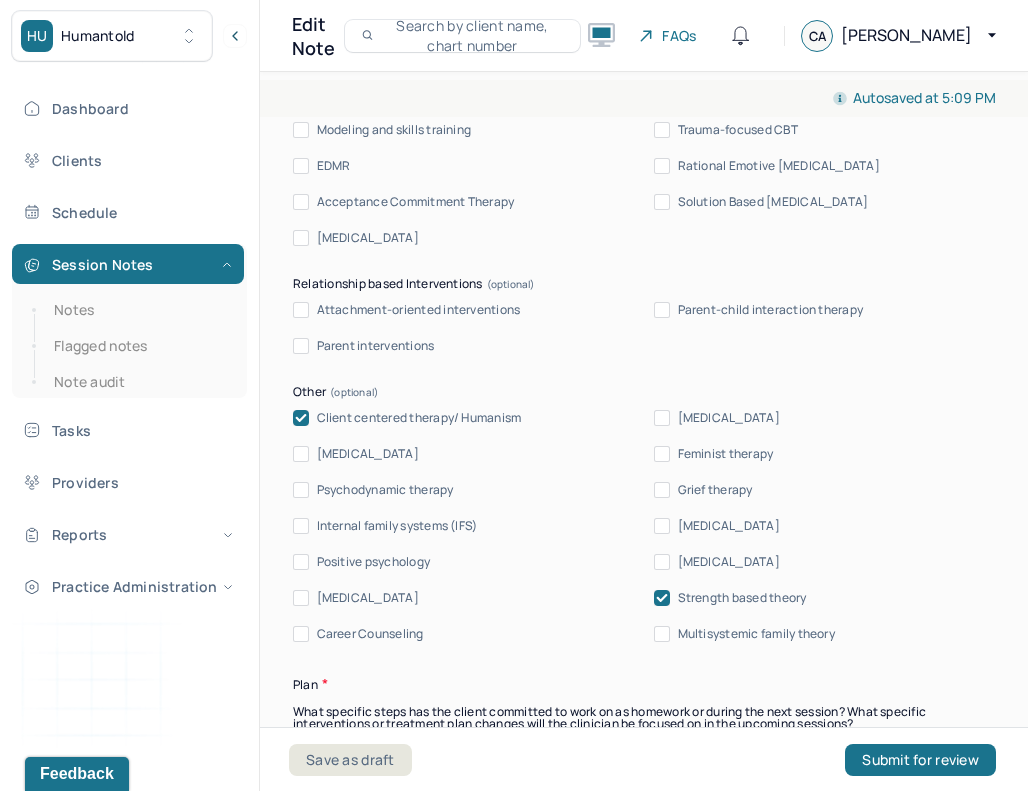 click on "Psychodynamic therapy" at bounding box center (301, 490) 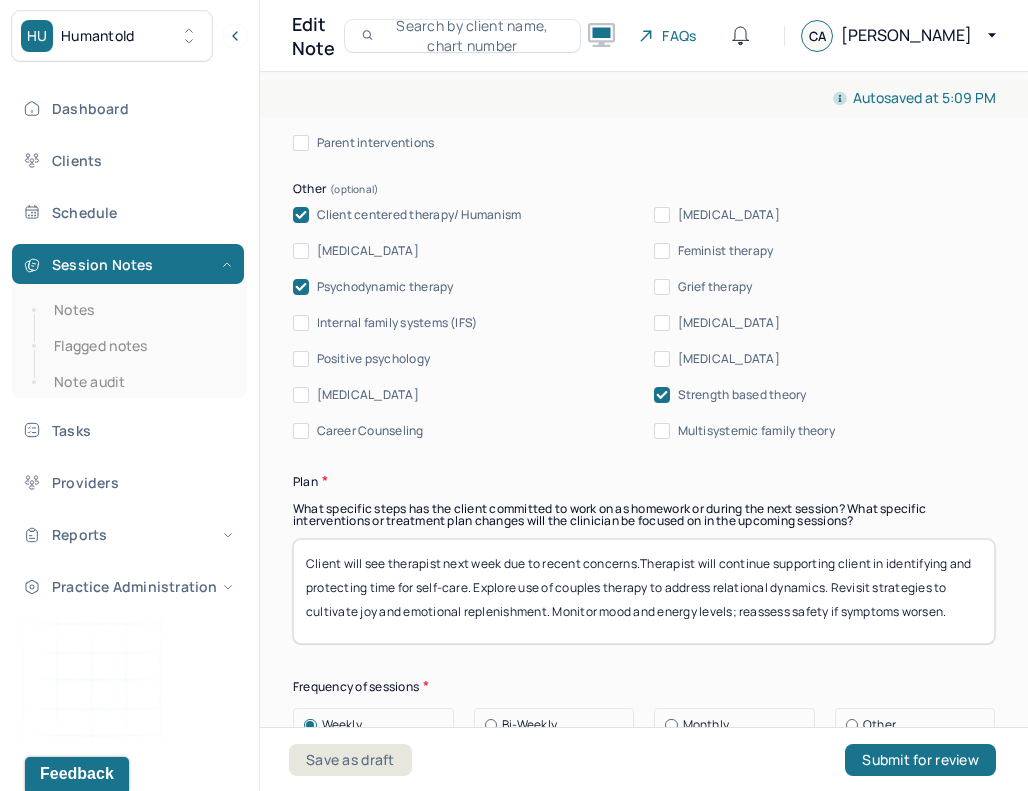 scroll, scrollTop: 2456, scrollLeft: 0, axis: vertical 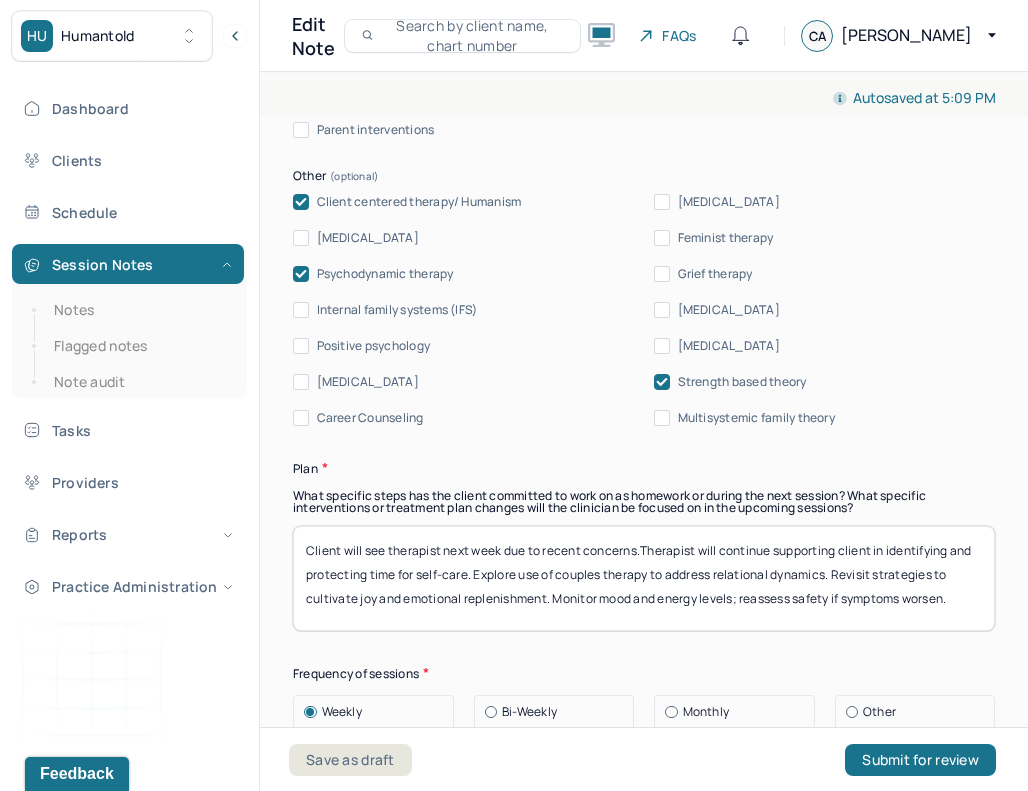 click on "Client will see therapist next week due to recent concerns.Therapist will continue supporting client in identifying and protecting time for self-care. Explore use of couples therapy to address relational dynamics. Revisit strategies to cultivate joy and emotional replenishment. Monitor mood and energy levels; reassess safety if symptoms worsen." at bounding box center [644, 578] 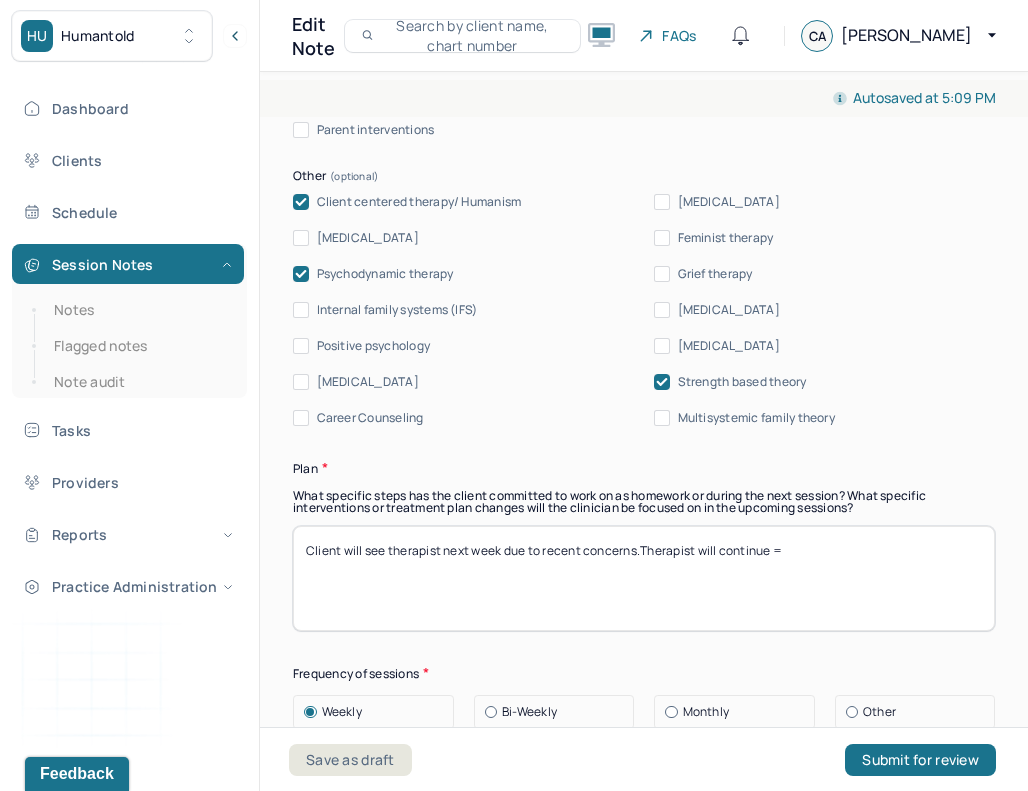 scroll, scrollTop: 0, scrollLeft: 0, axis: both 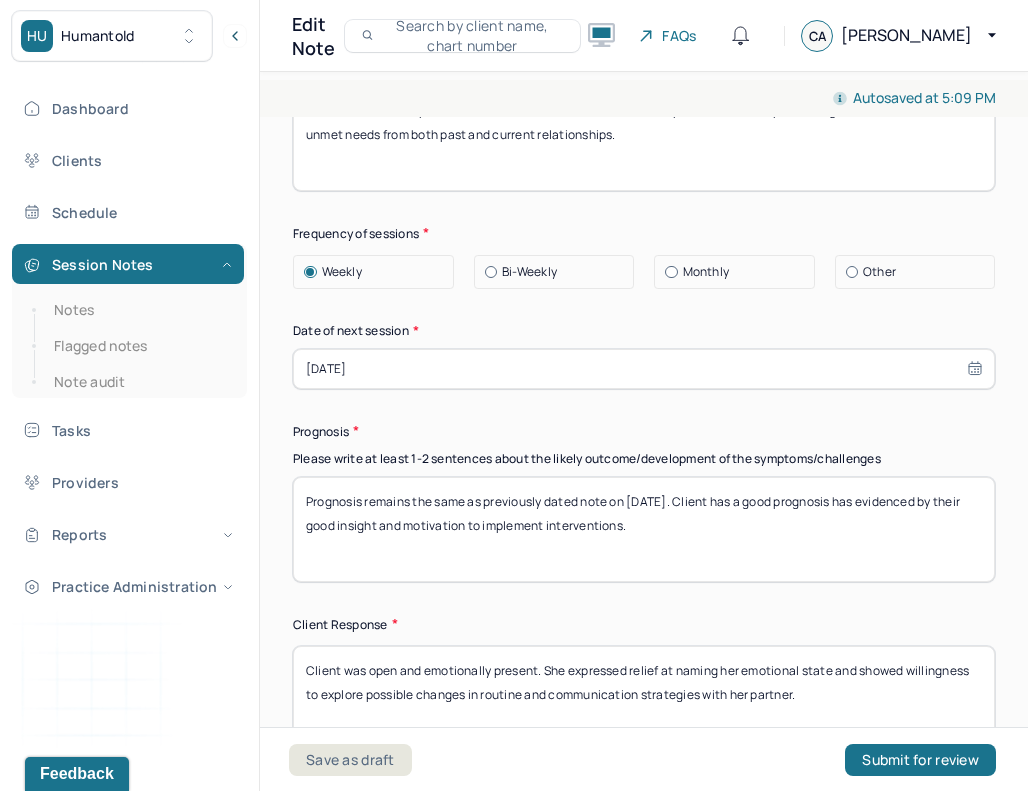 type on "Client will see therapist next week due to recent concerns.Therapist will continue processing attachment wounds and unmet needs from both past and current relationships." 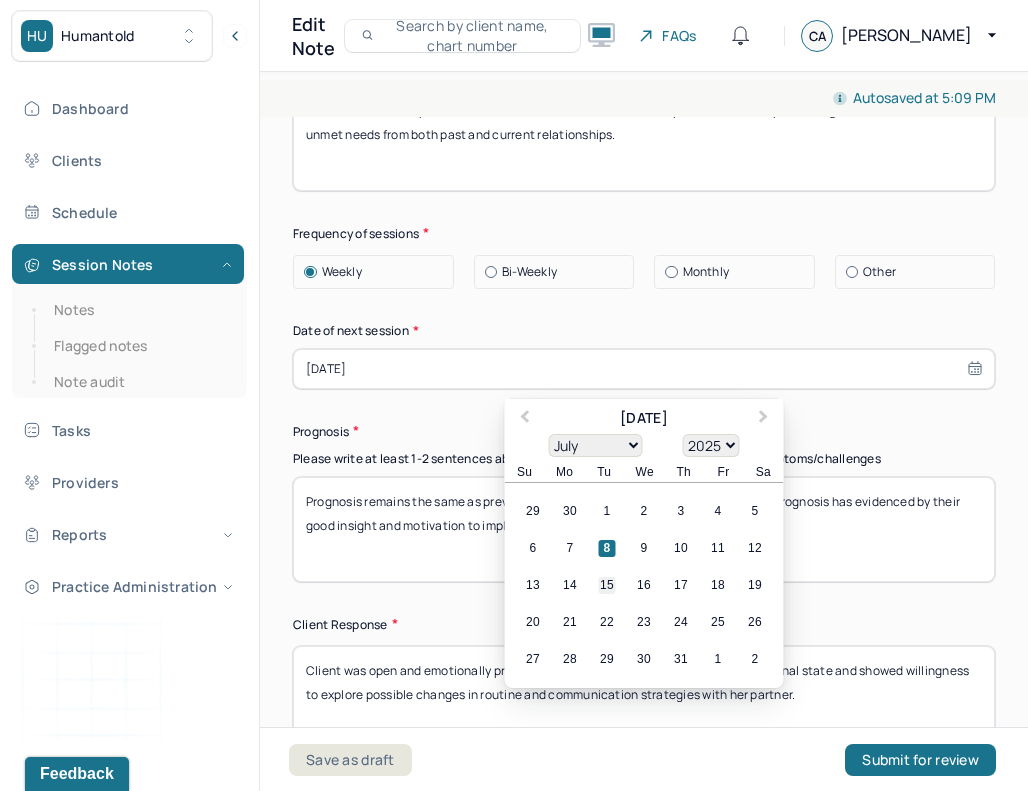click on "15" at bounding box center [607, 585] 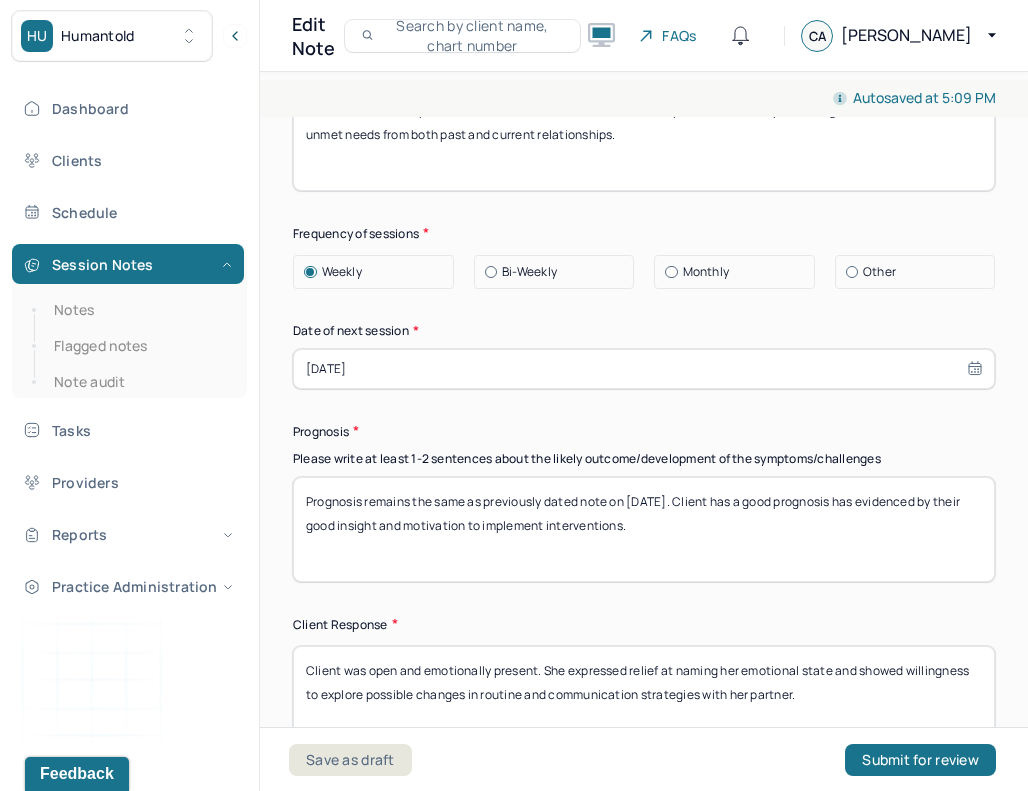 drag, startPoint x: 658, startPoint y: 494, endPoint x: 636, endPoint y: 495, distance: 22.022715 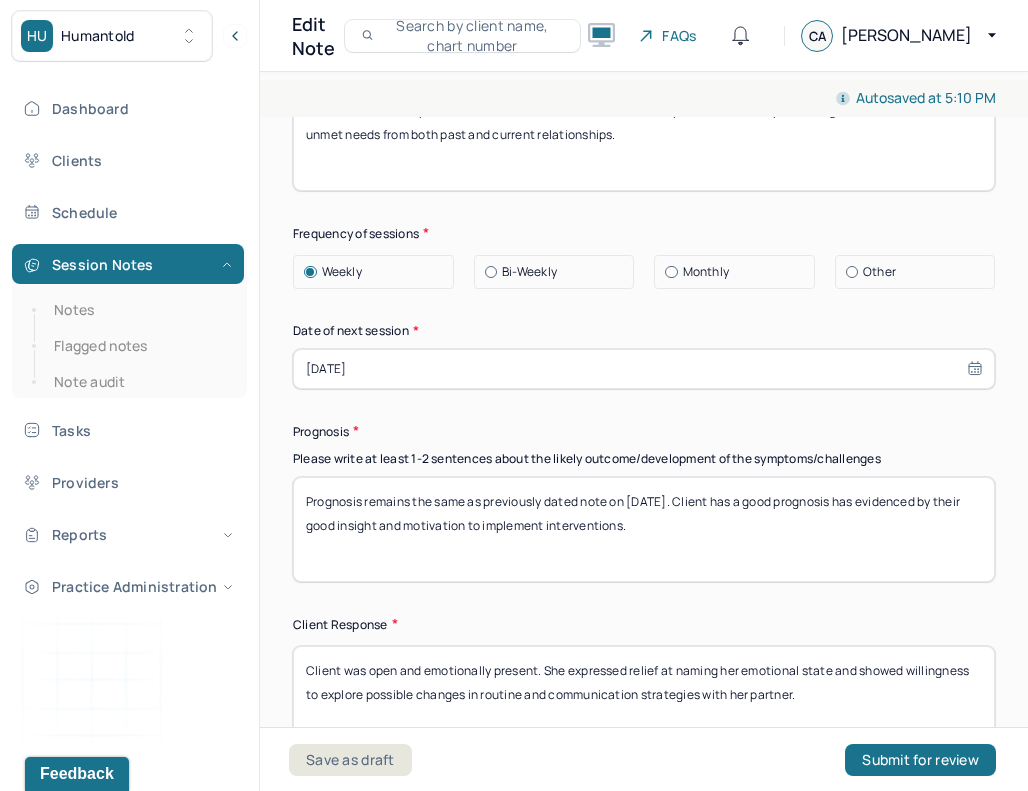 click on "Prognosis remains the same as previously dated note on [DATE]. Client has a good prognosis has evidenced by their good insight and motivation to implement interventions." at bounding box center [644, 529] 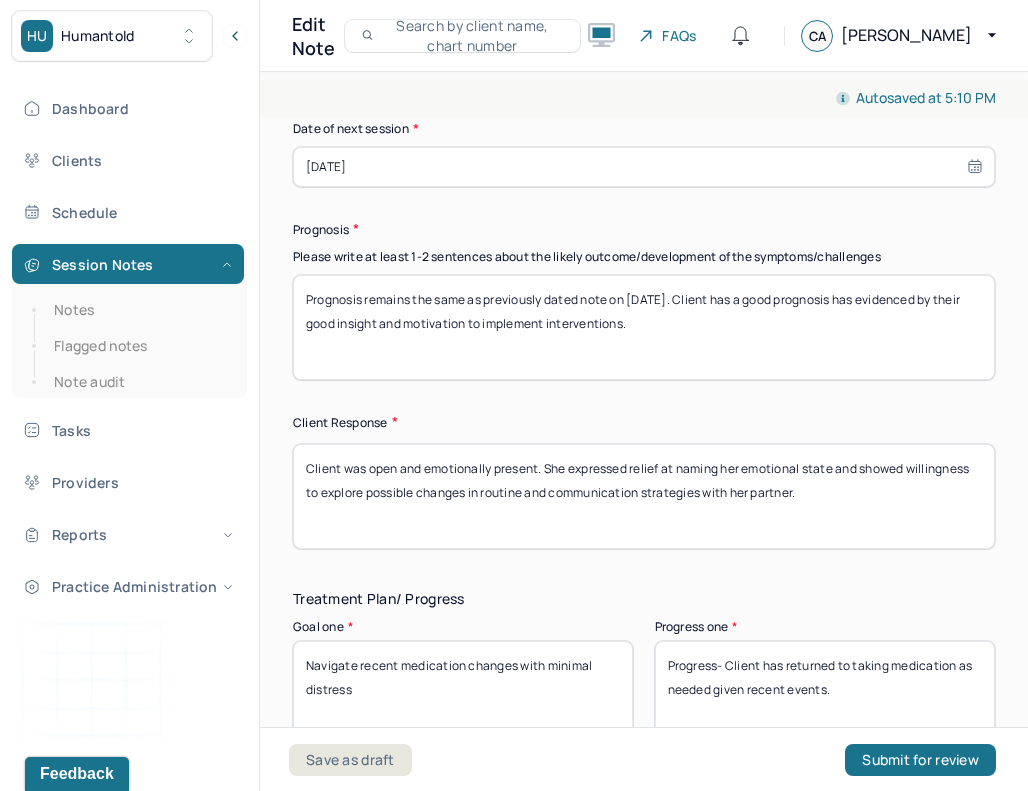 scroll, scrollTop: 3099, scrollLeft: 0, axis: vertical 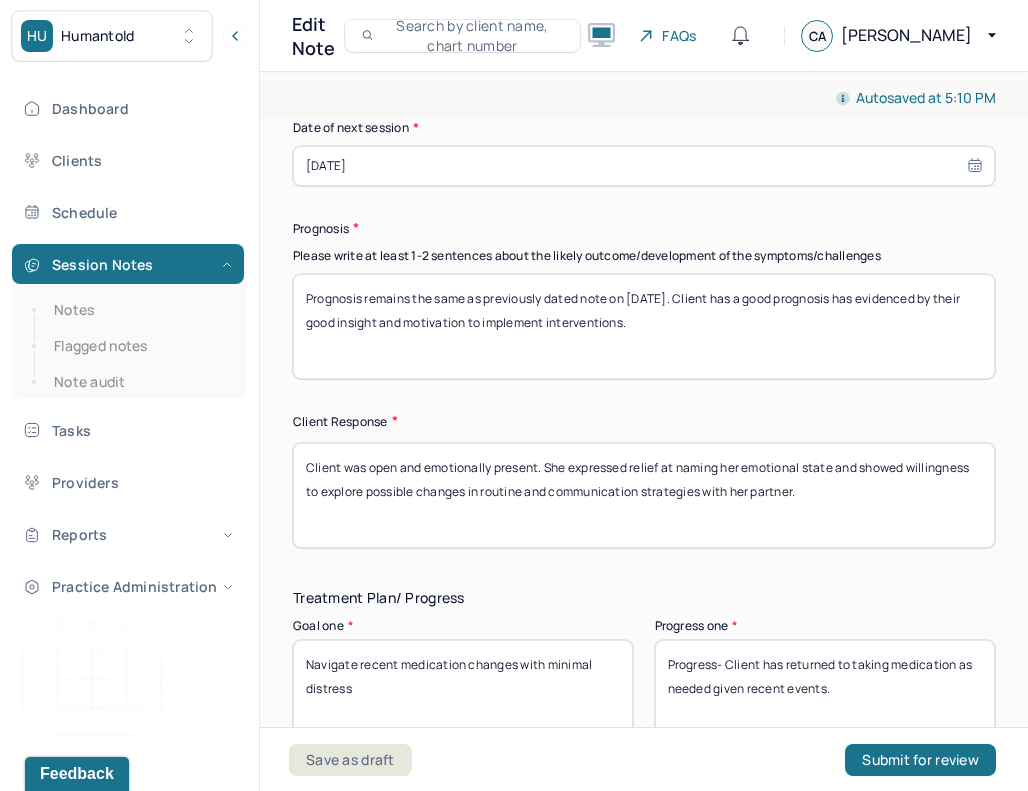 type on "Prognosis remains the same as previously dated note on [DATE]. Client has a good prognosis has evidenced by their good insight and motivation to implement interventions." 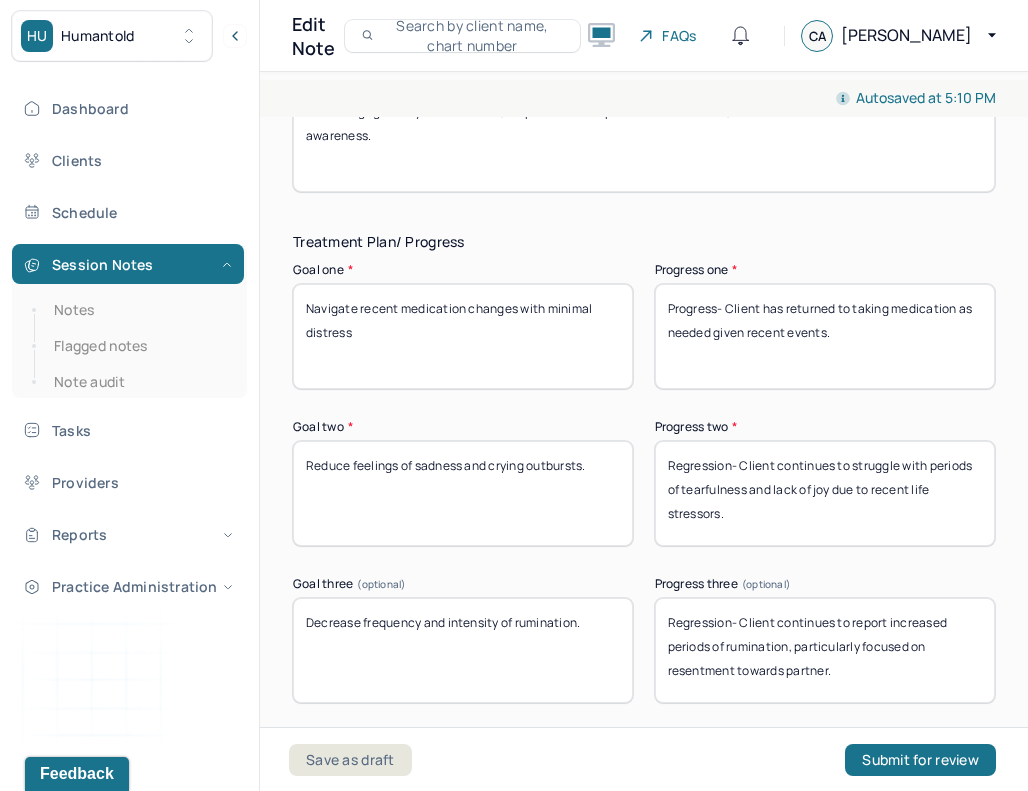 scroll, scrollTop: 3463, scrollLeft: 0, axis: vertical 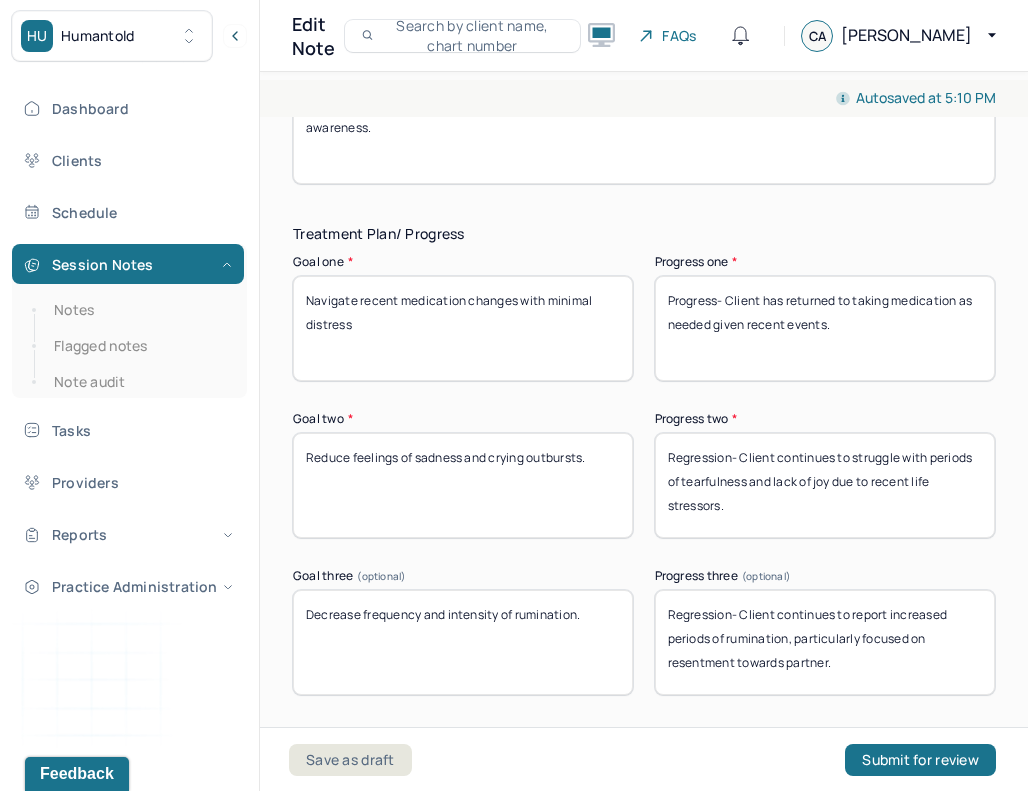 type on "Client engaged fully in the session, responded with openness to reflection, and demonstrated increased emotional awareness." 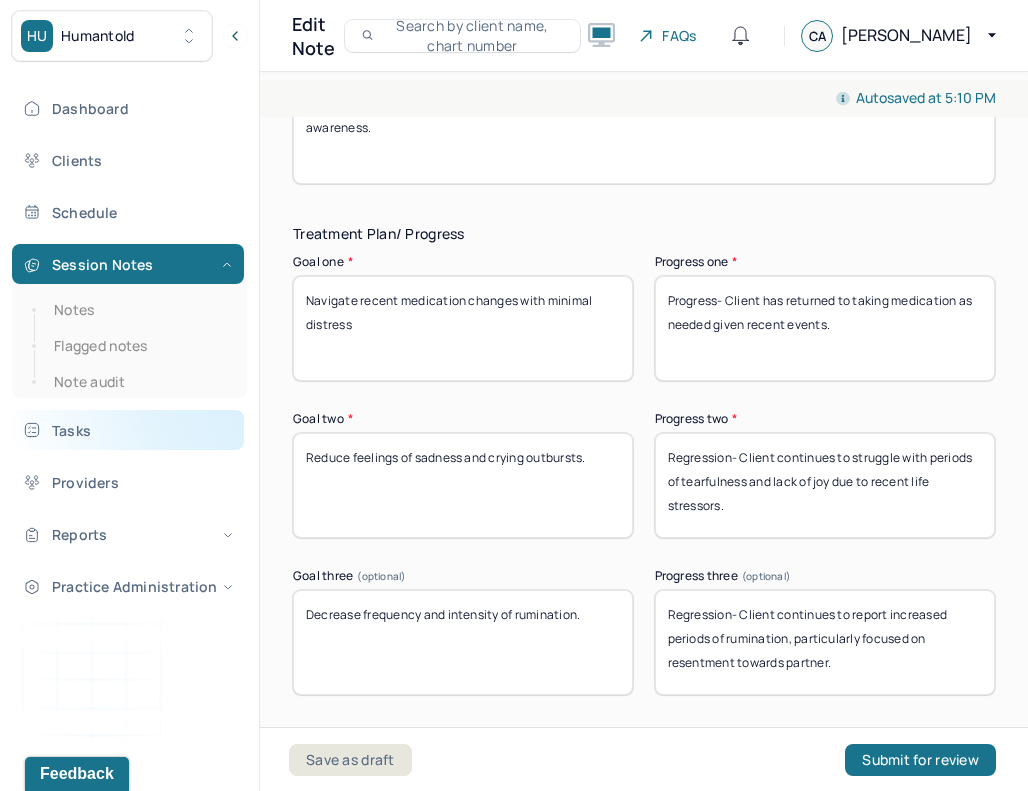 drag, startPoint x: 598, startPoint y: 463, endPoint x: 207, endPoint y: 429, distance: 392.47546 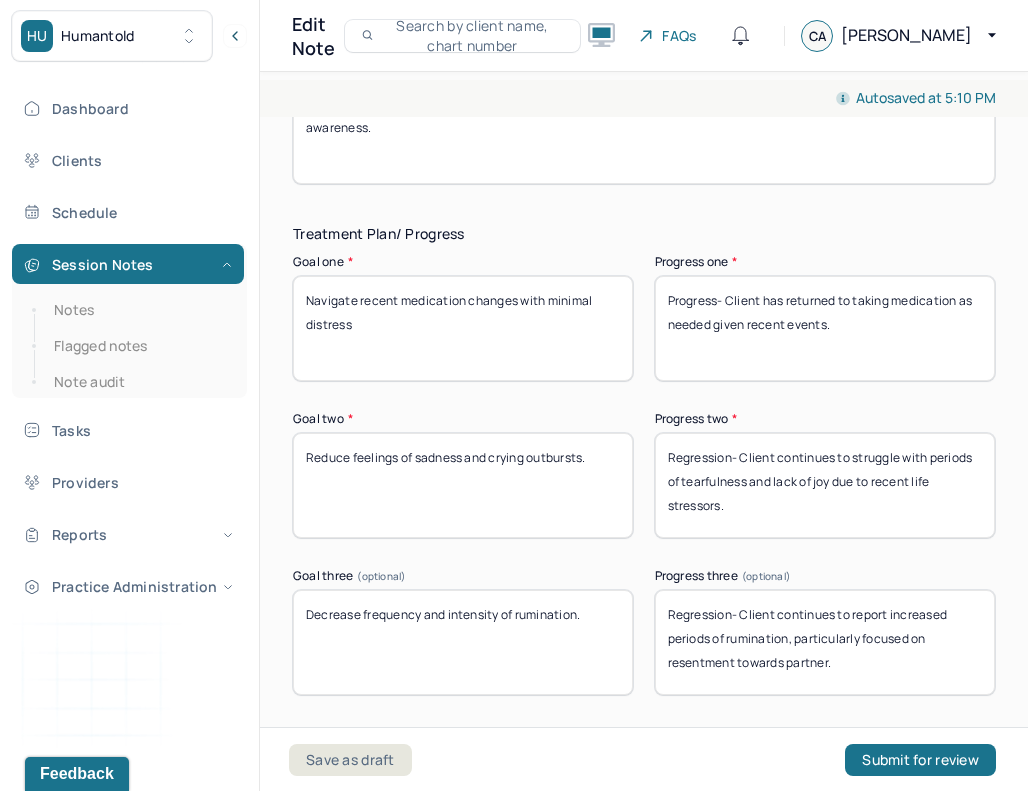 drag, startPoint x: 606, startPoint y: 608, endPoint x: 251, endPoint y: 570, distance: 357.028 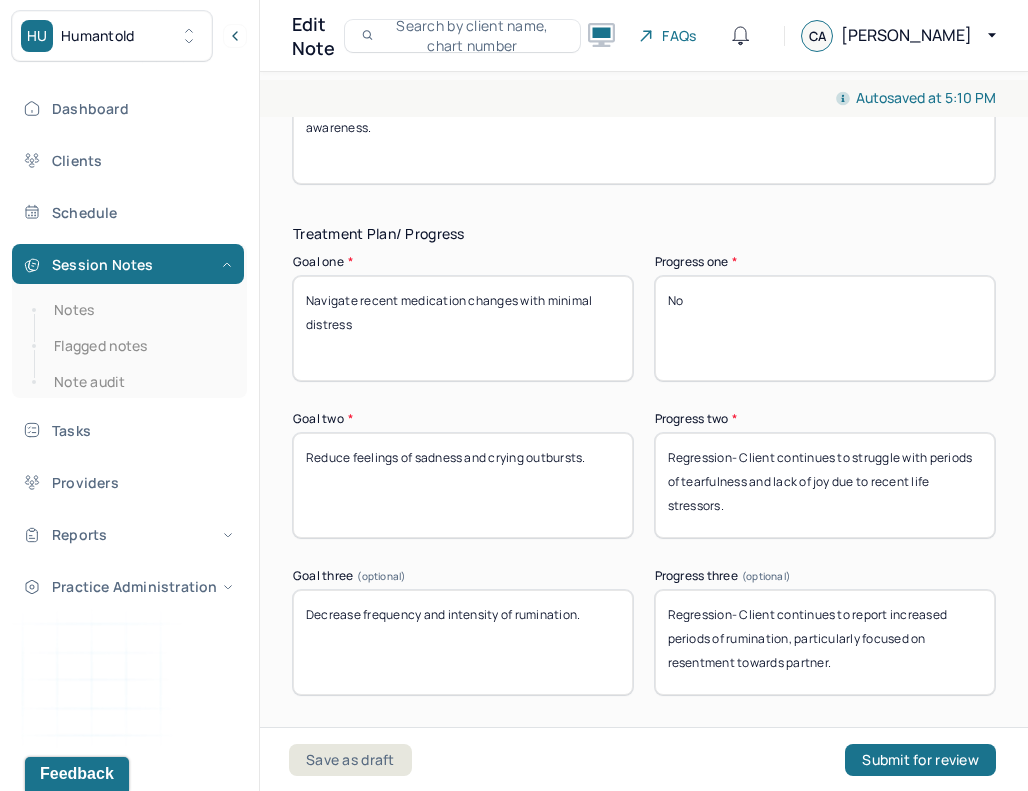 type on "N" 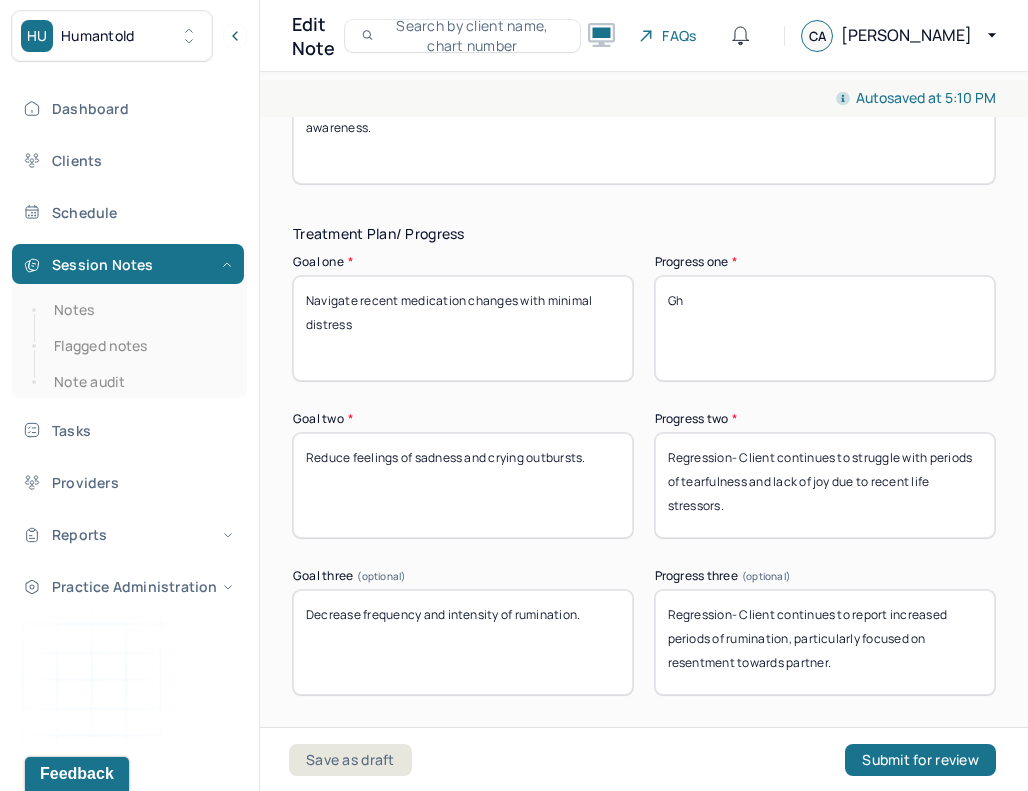 type on "G" 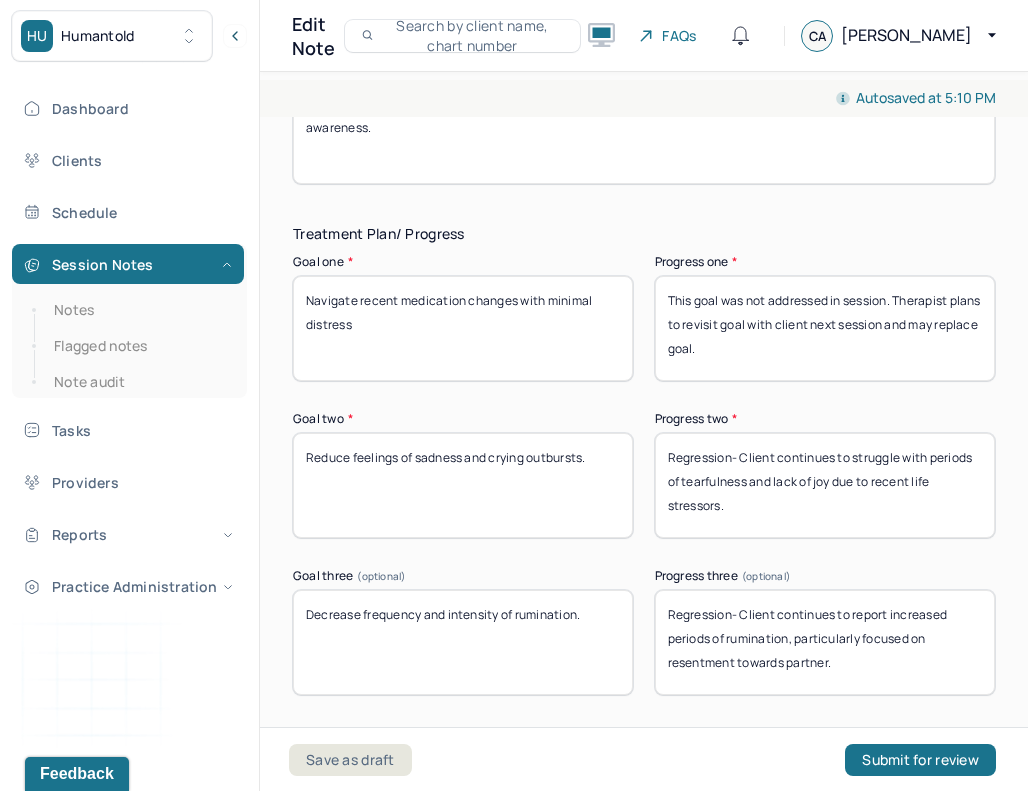 type on "This goal was not addressed in session. Therapist plans to revisit goal with client next session and may replace goal." 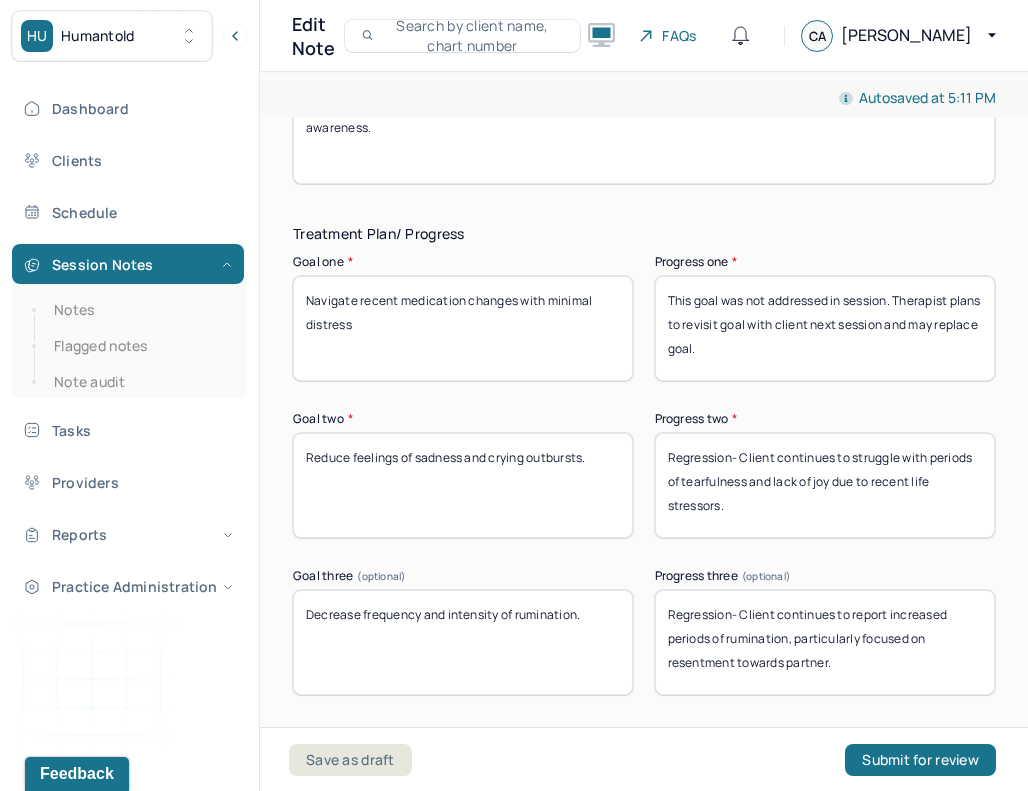 drag, startPoint x: 744, startPoint y: 503, endPoint x: 652, endPoint y: 416, distance: 126.62148 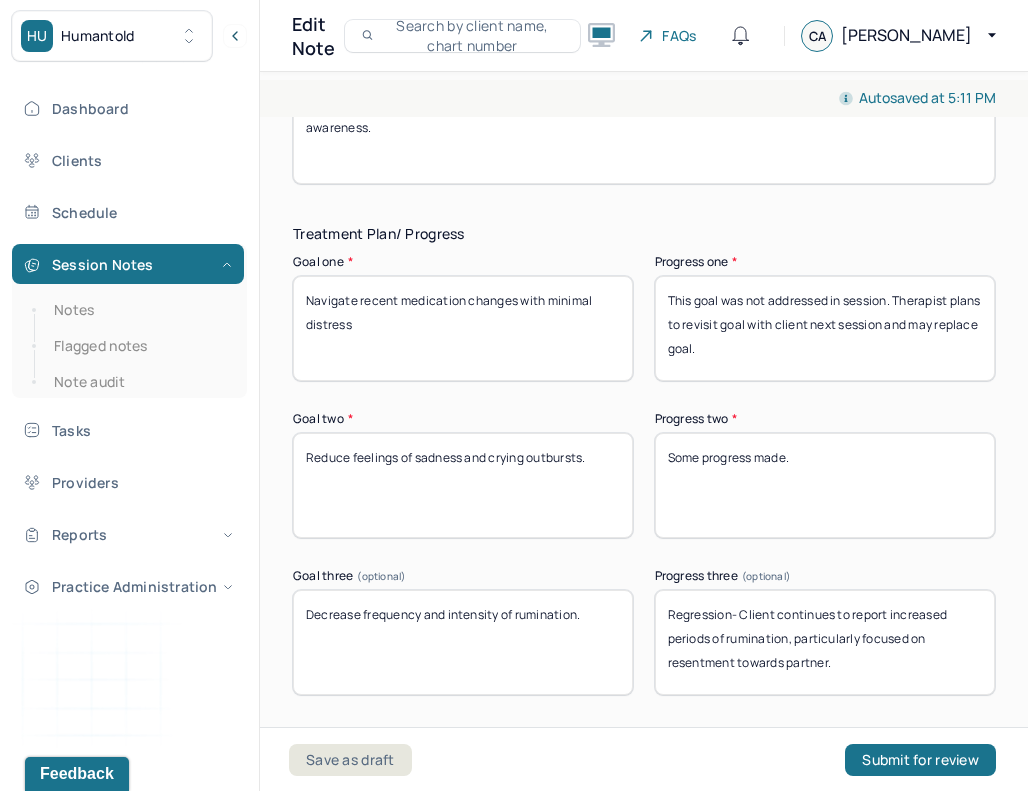 paste on "Client experienced persistent tearfulness throughout, reflecting ongoing emotional pain. While distress remains high, the client engaged meaningfully in processing, showed insight, and expressed a strong desire for change" 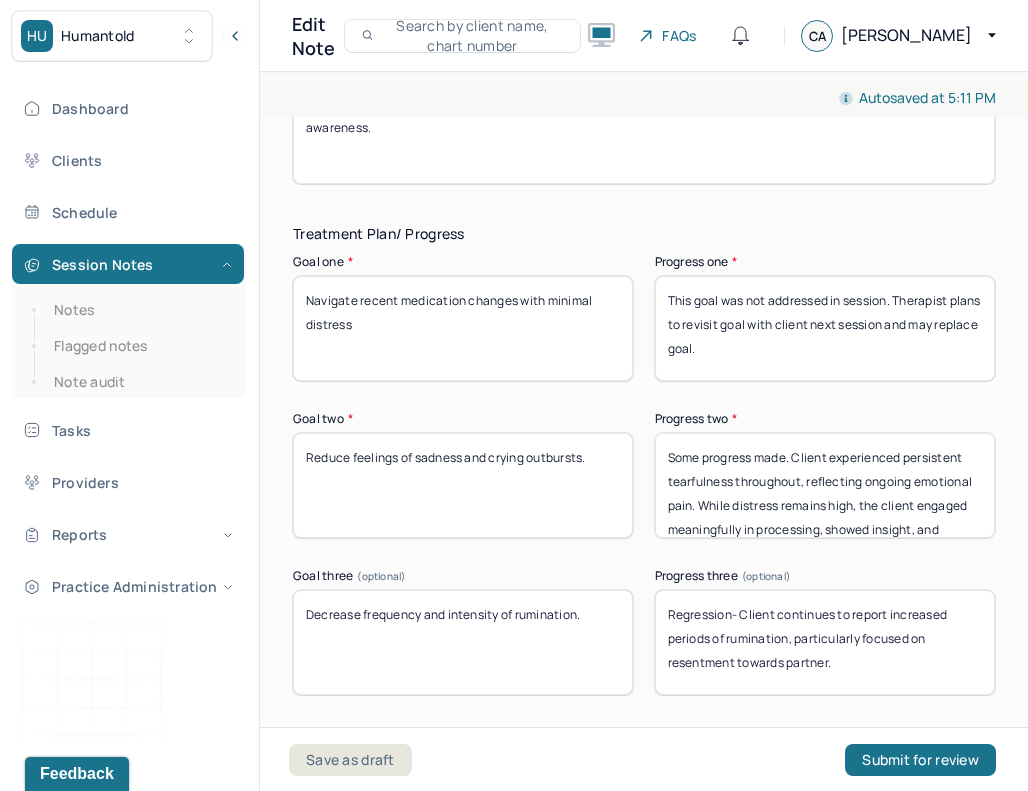 scroll, scrollTop: 24, scrollLeft: 0, axis: vertical 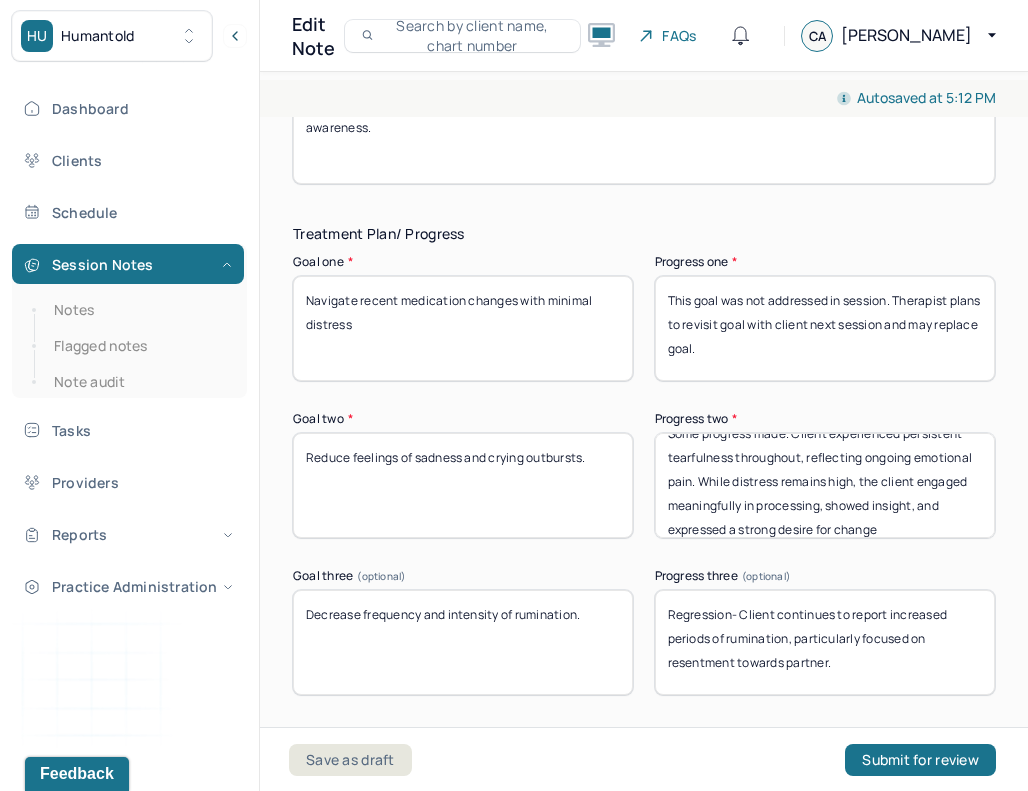 drag, startPoint x: 695, startPoint y: 476, endPoint x: 809, endPoint y: 452, distance: 116.498924 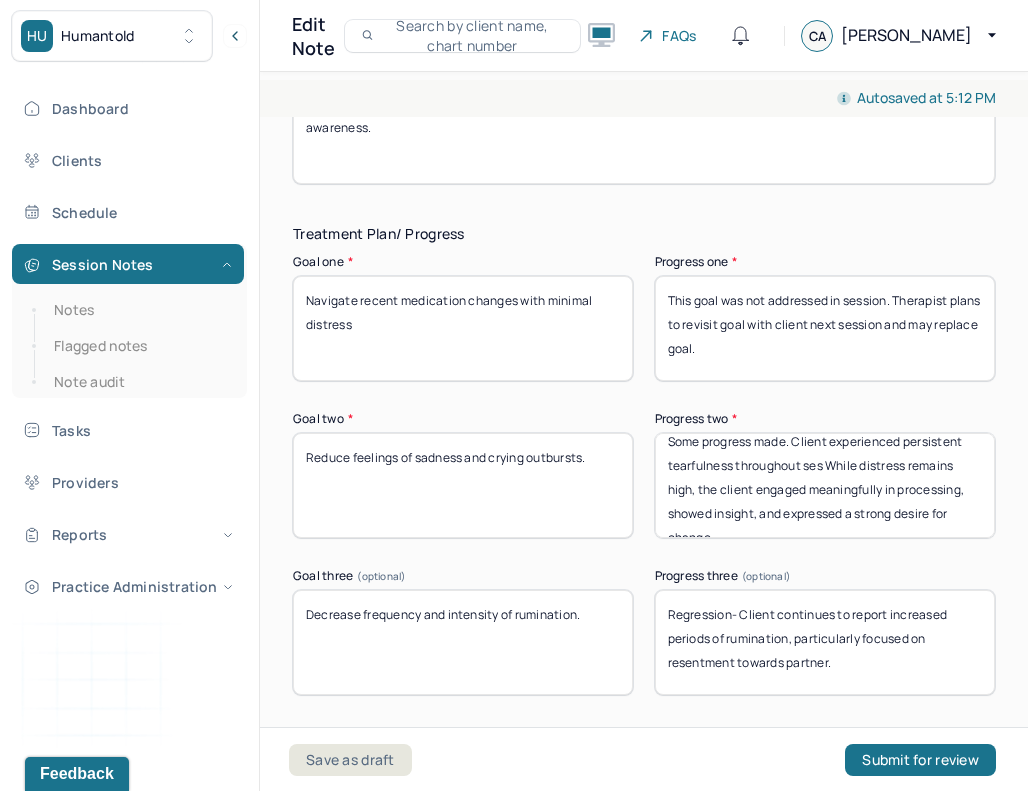 scroll, scrollTop: 24, scrollLeft: 0, axis: vertical 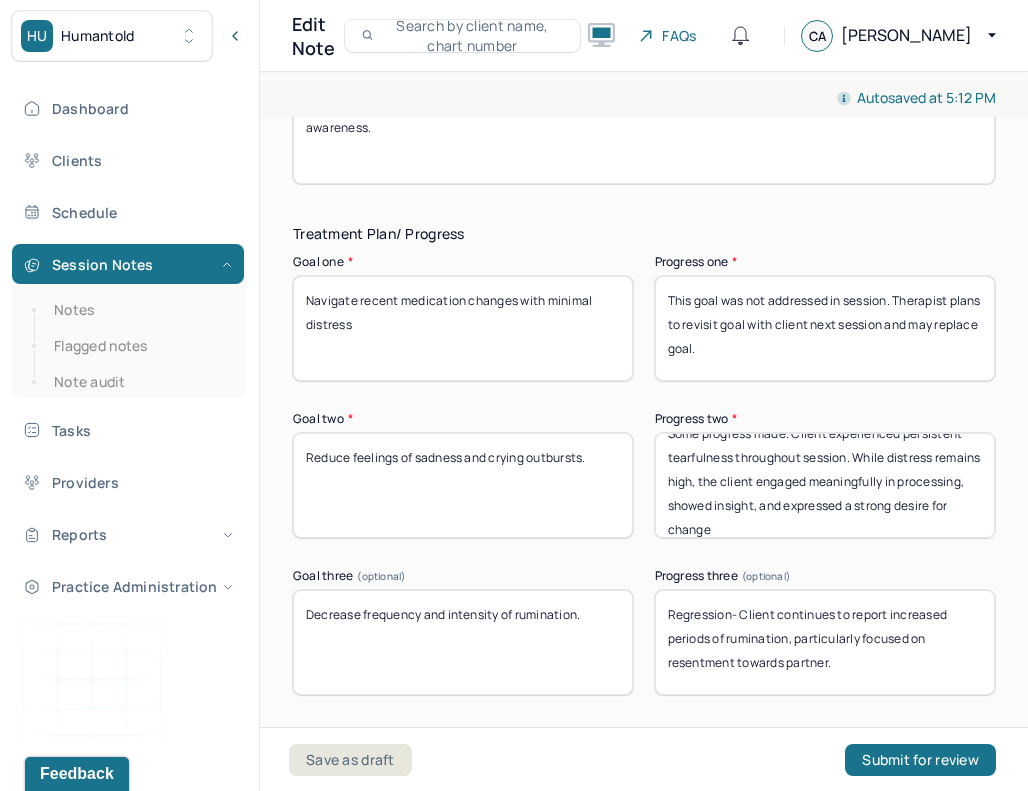 type on "Some progress made. Client experienced persistent tearfulness throughout session. While distress remains high, the client engaged meaningfully in processing, showed insight, and expressed a strong desire for change" 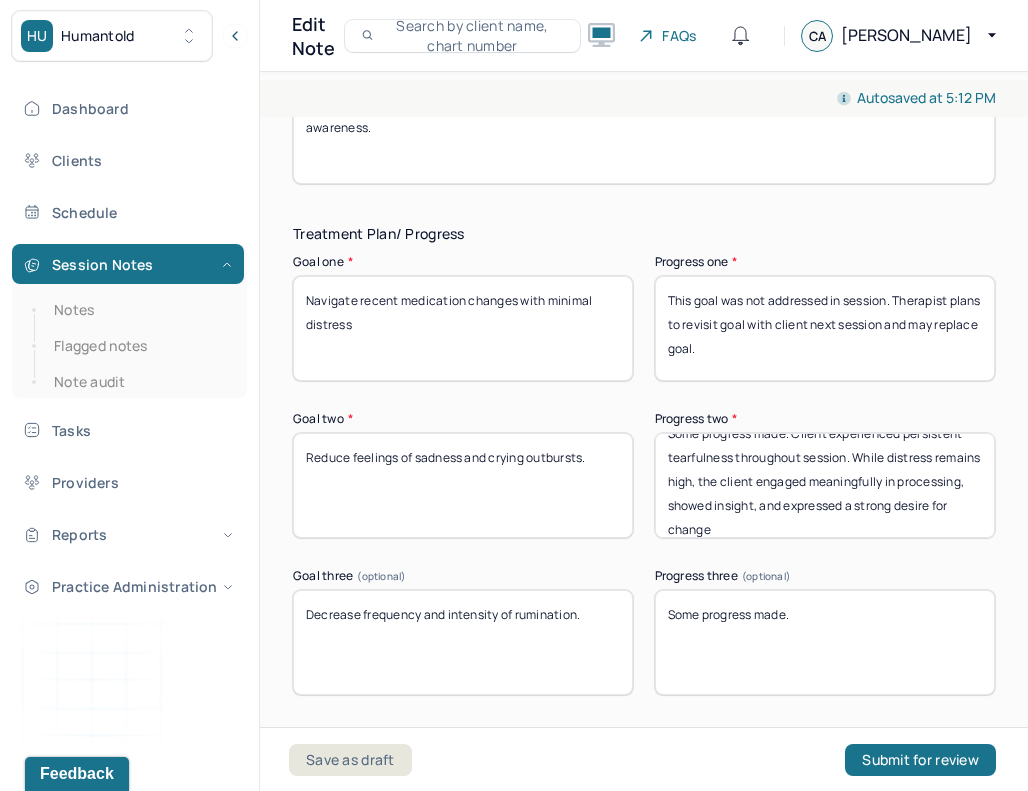 paste on "Some progress noted in insight. While client continues to experience distressing thought patterns, they were able to articulate the link between current relationship dynamics and earlier life experiences. This suggests developing insight, which can support future reduction in rumination as these patterns are further explored and processed." 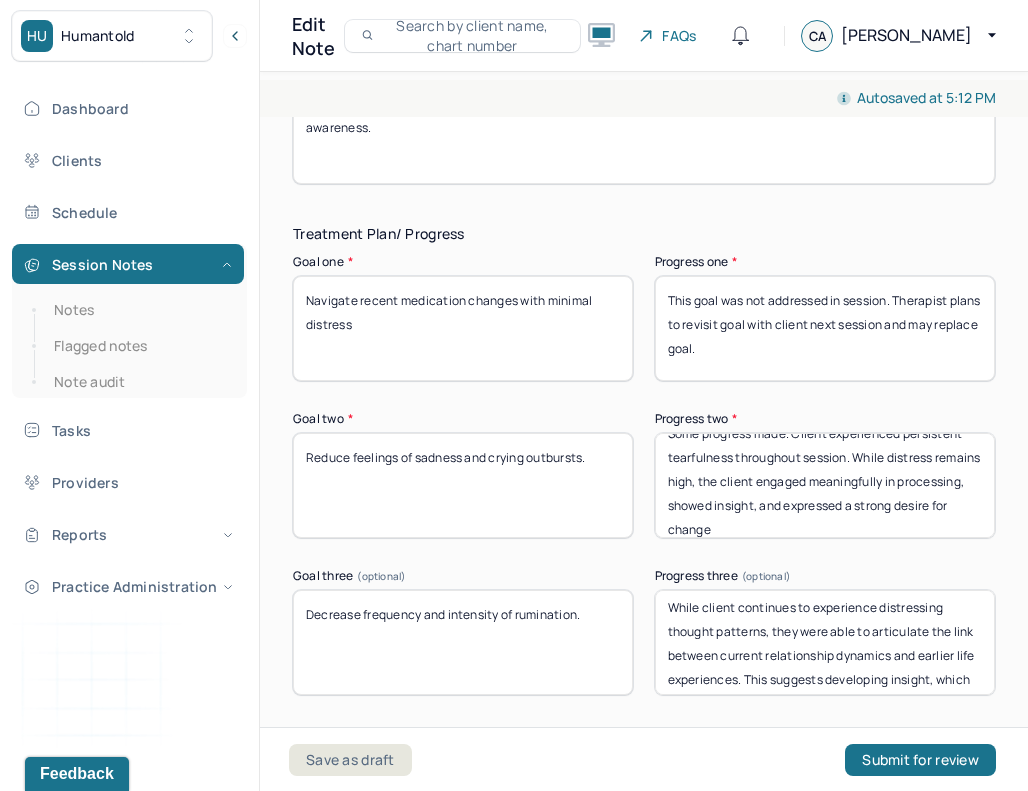 scroll, scrollTop: 33, scrollLeft: 0, axis: vertical 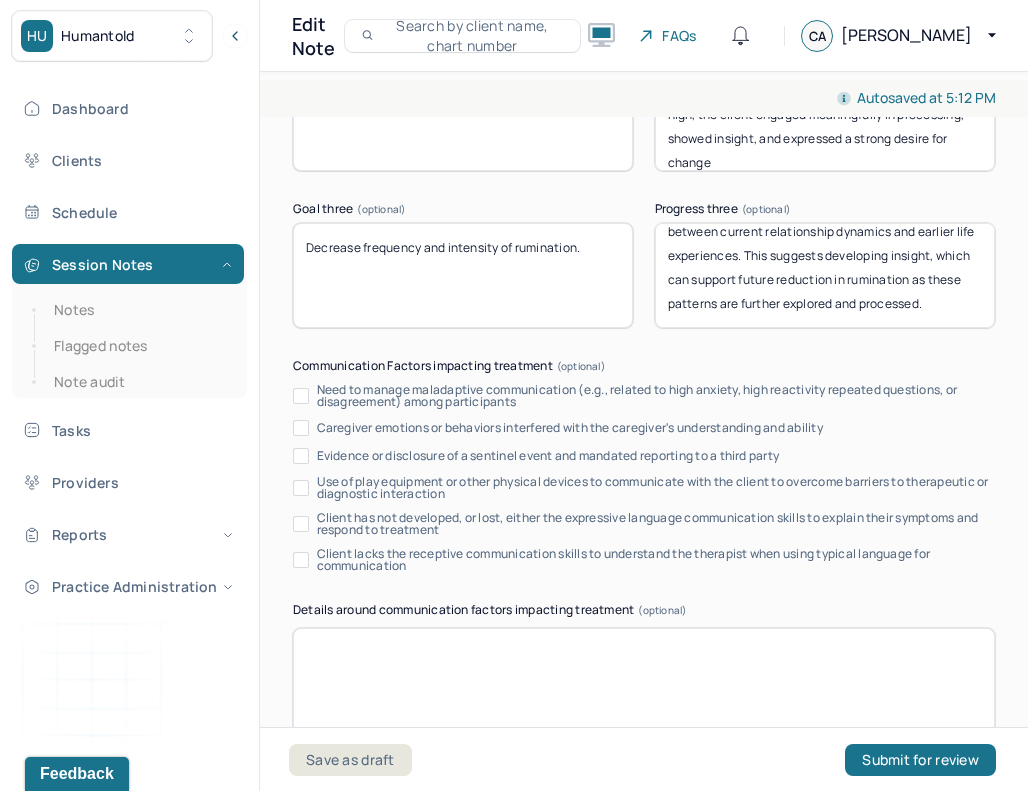 drag, startPoint x: 745, startPoint y: 669, endPoint x: 1121, endPoint y: 762, distance: 387.3306 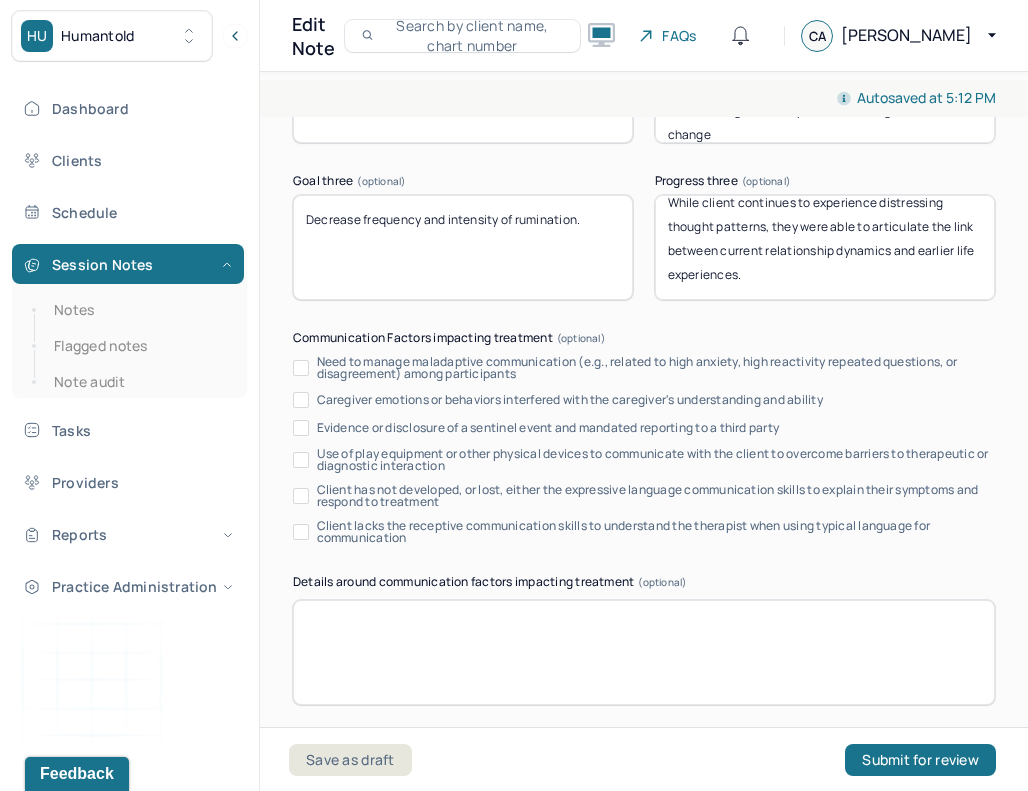 scroll, scrollTop: 40, scrollLeft: 0, axis: vertical 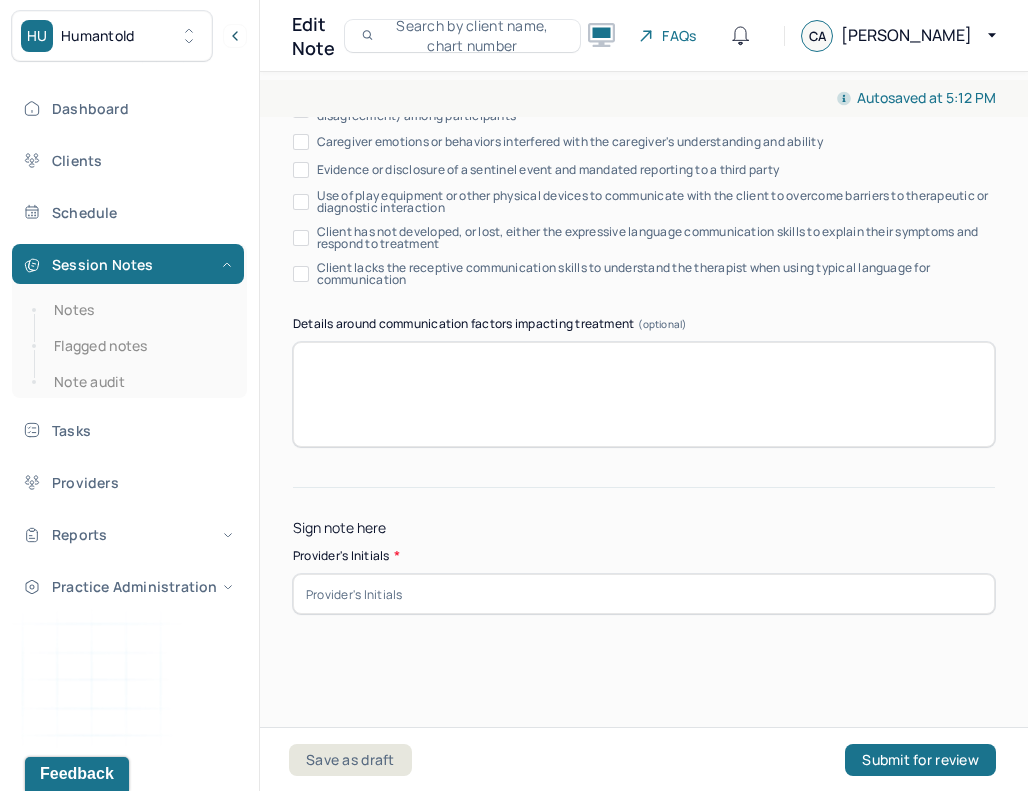 type on "Some progress made. Some progress noted in insight. While client continues to experience distressing thought patterns, they were able to articulate the link between current relationship dynamics and earlier life experiences." 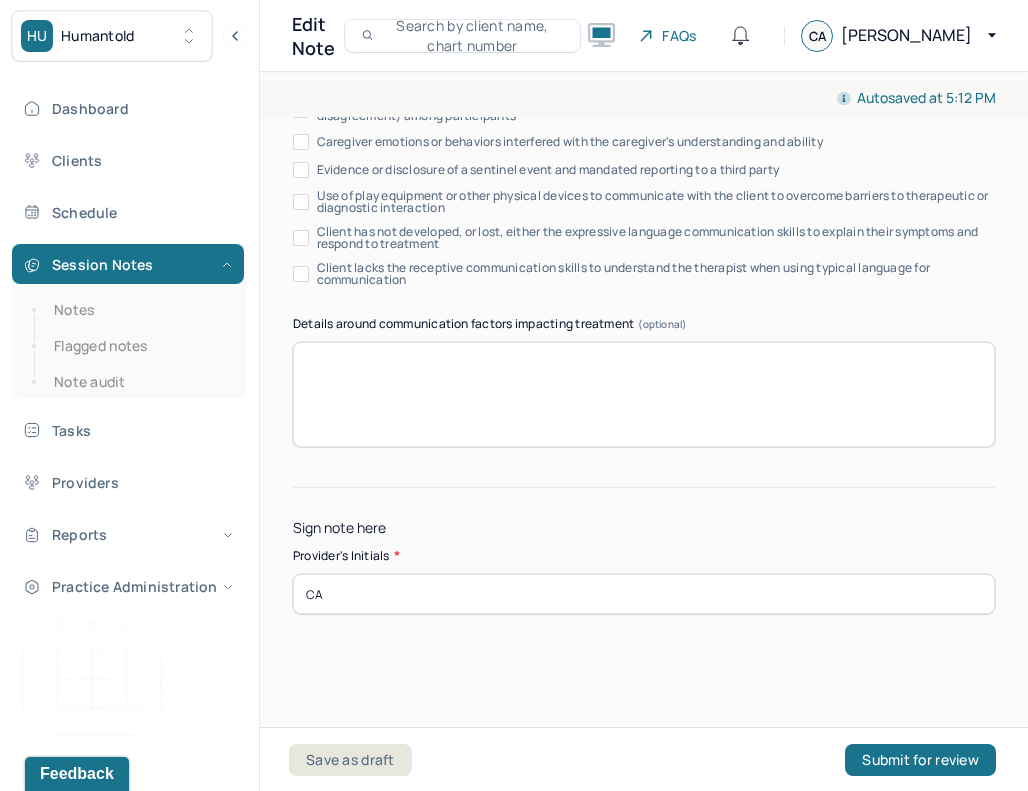 type on "CA" 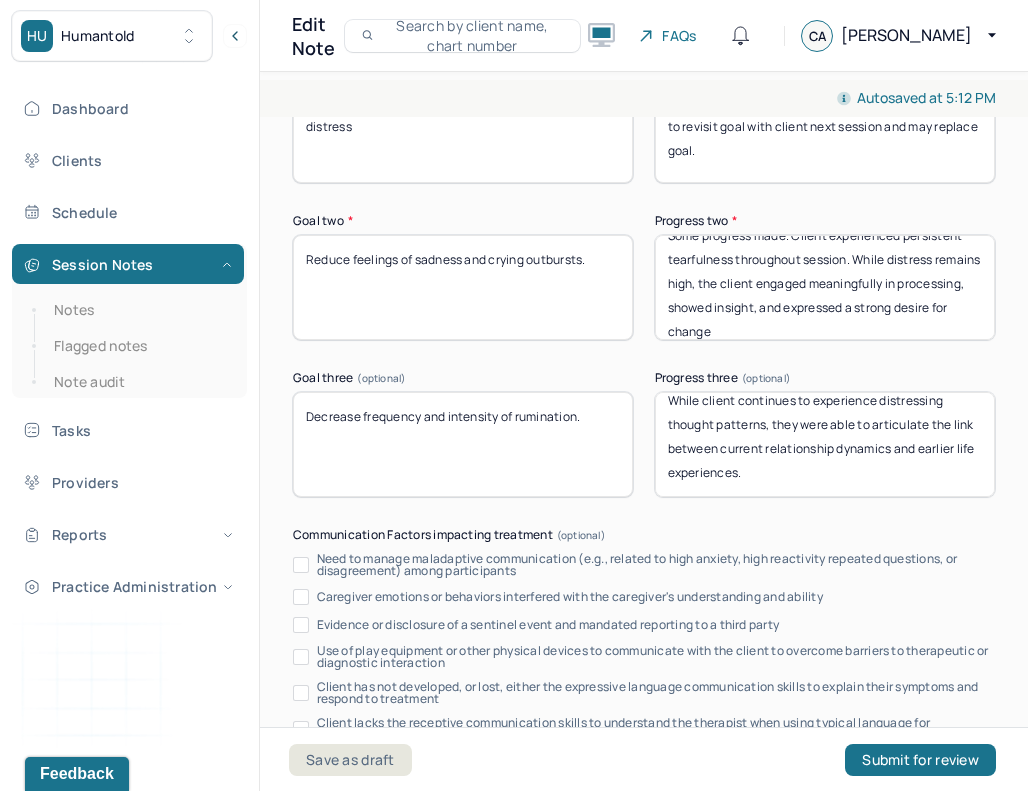scroll, scrollTop: 3657, scrollLeft: 0, axis: vertical 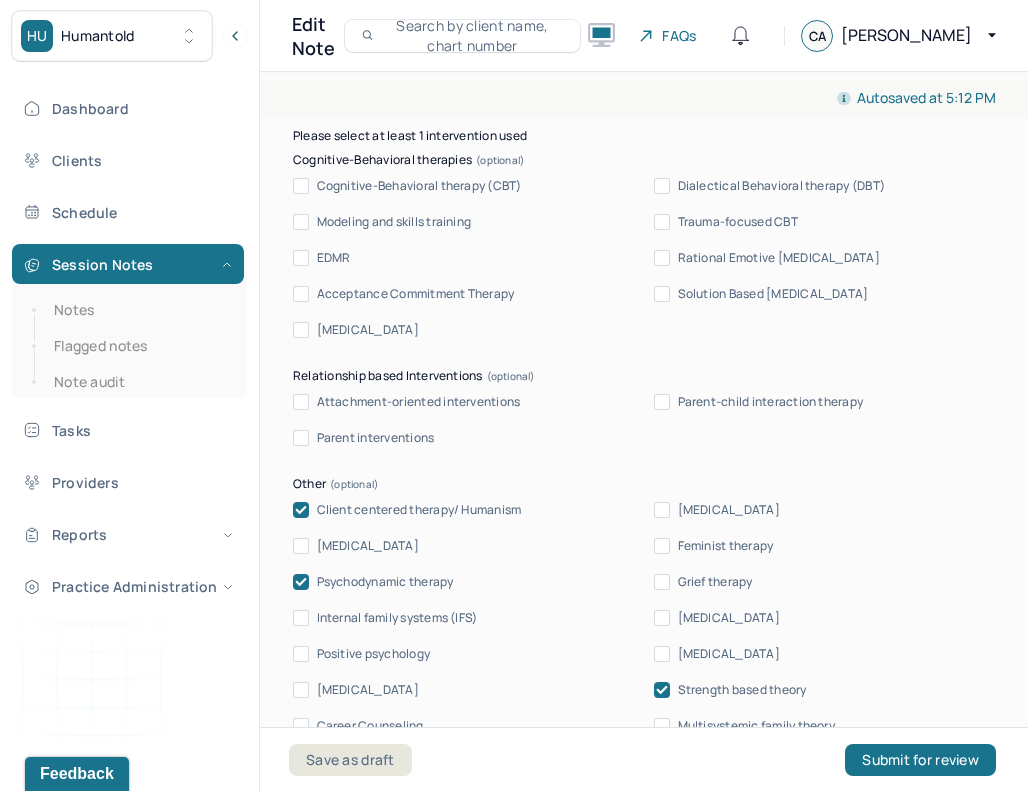 click on "Attachment-oriented interventions" at bounding box center (301, 402) 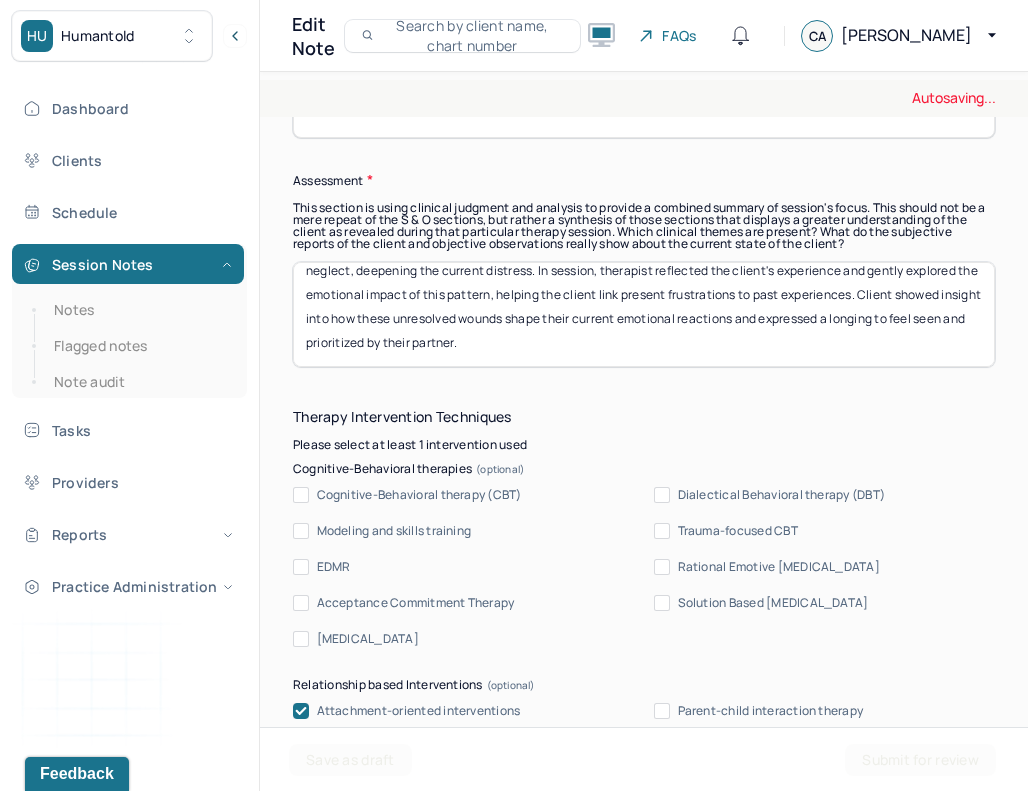 scroll, scrollTop: 1824, scrollLeft: 0, axis: vertical 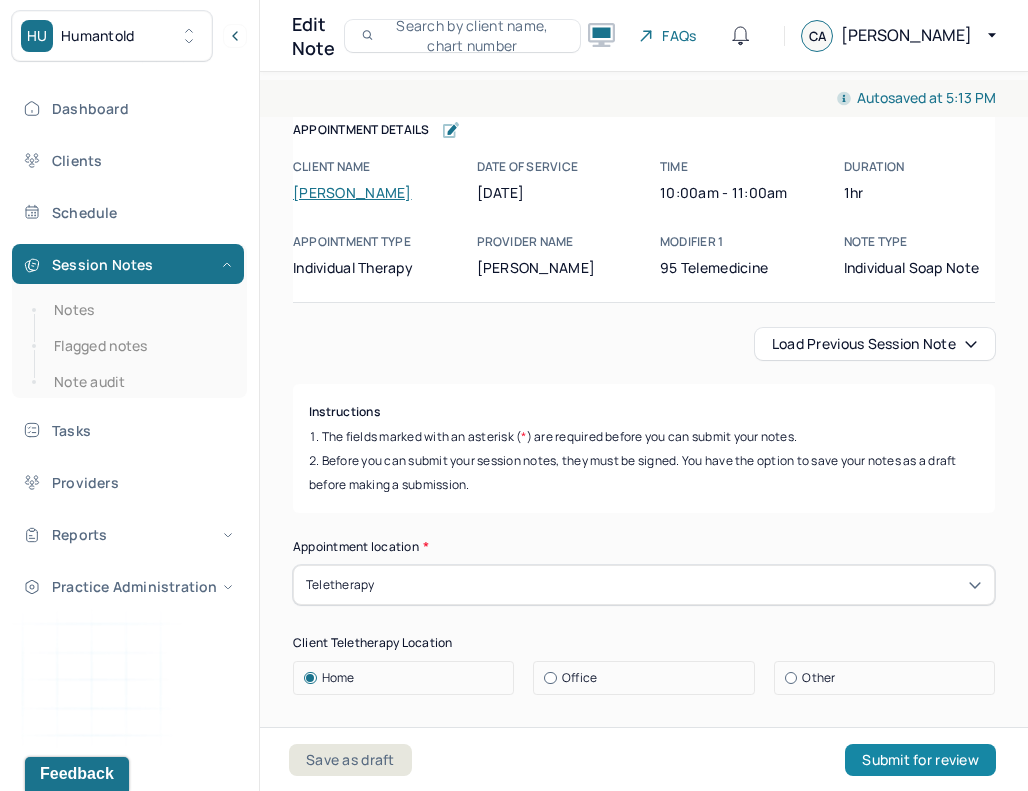 click on "Submit for review" at bounding box center [920, 760] 